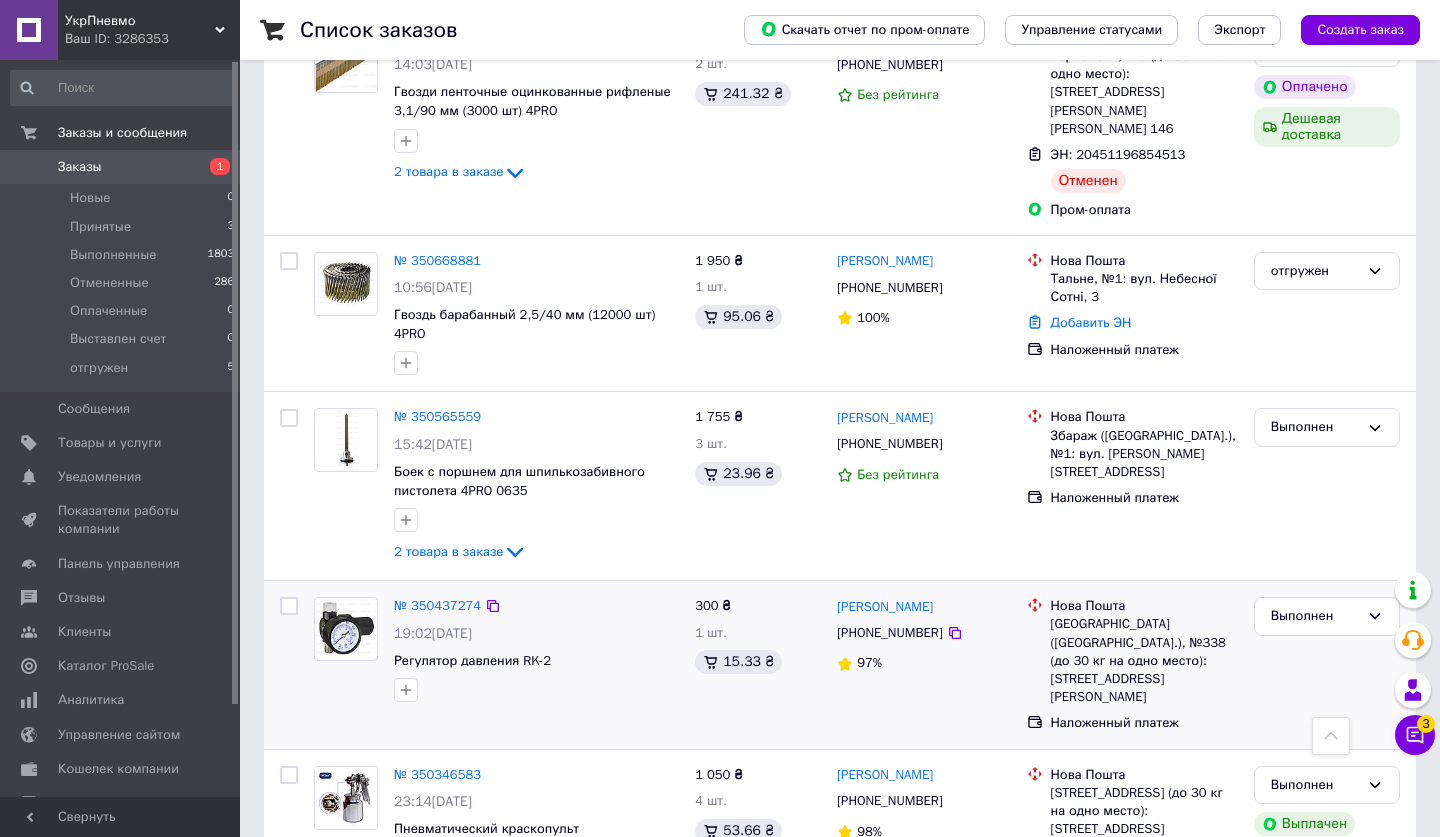 scroll, scrollTop: 2801, scrollLeft: 0, axis: vertical 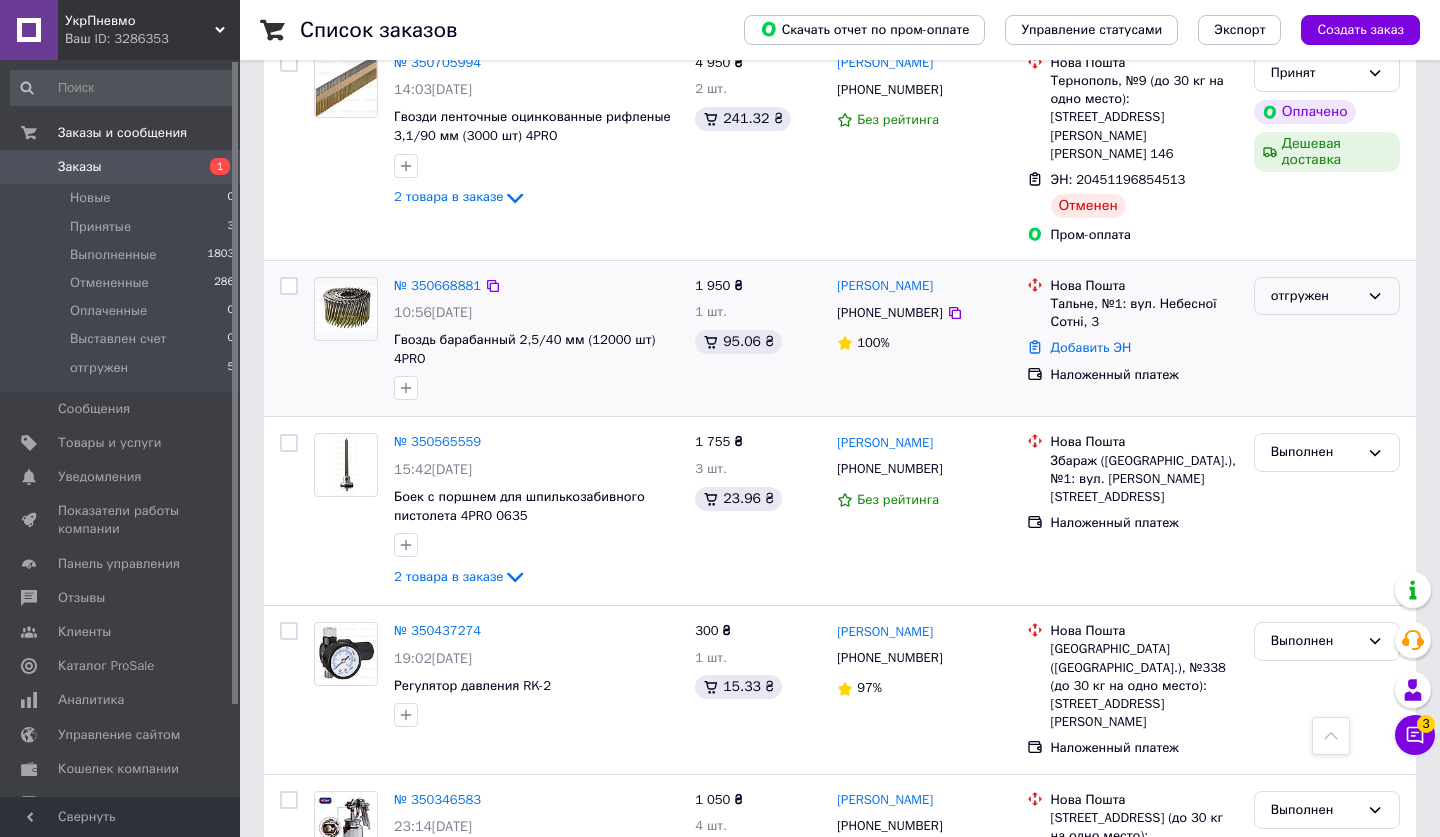 click 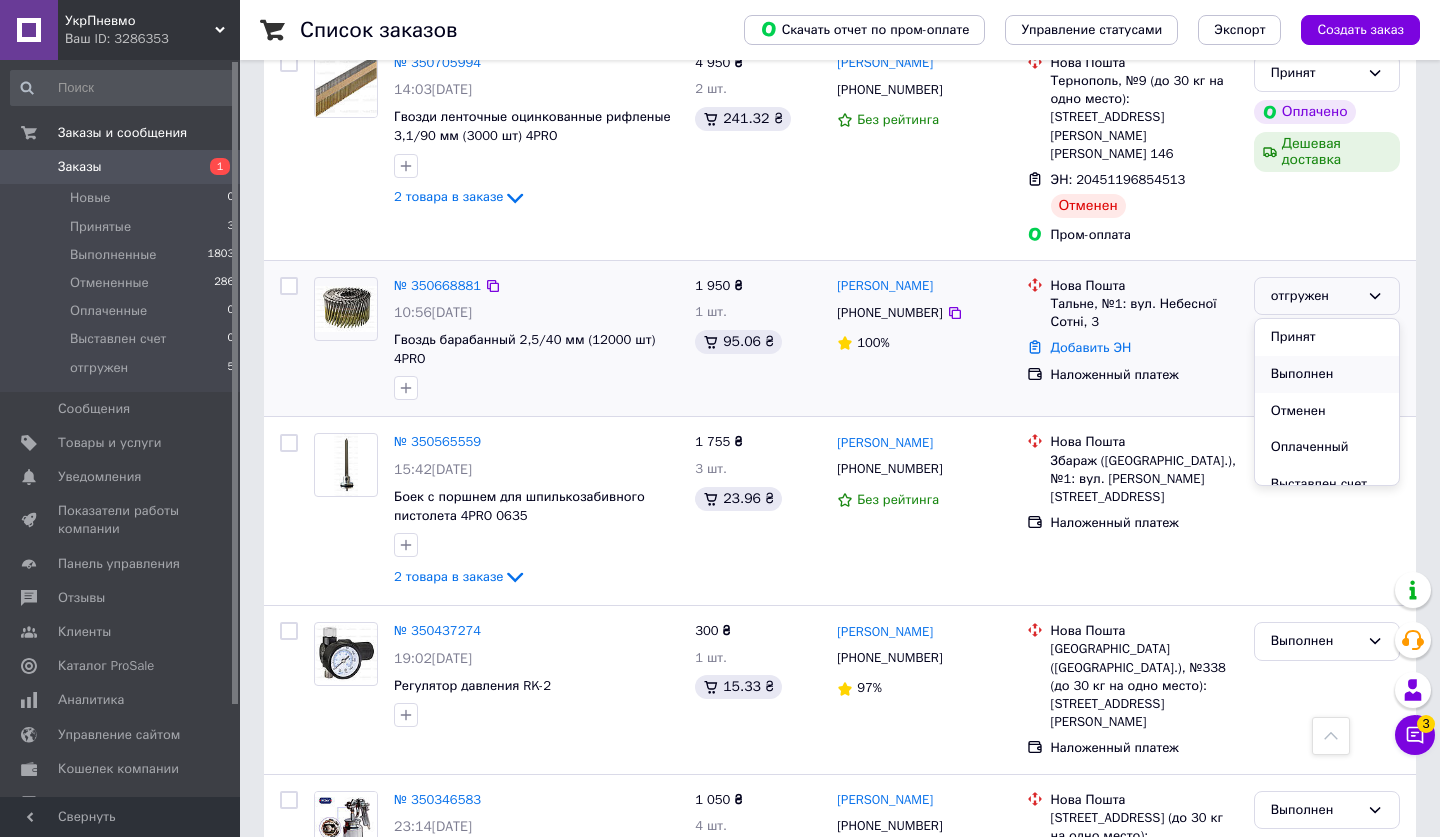 click on "Выполнен" at bounding box center (1327, 374) 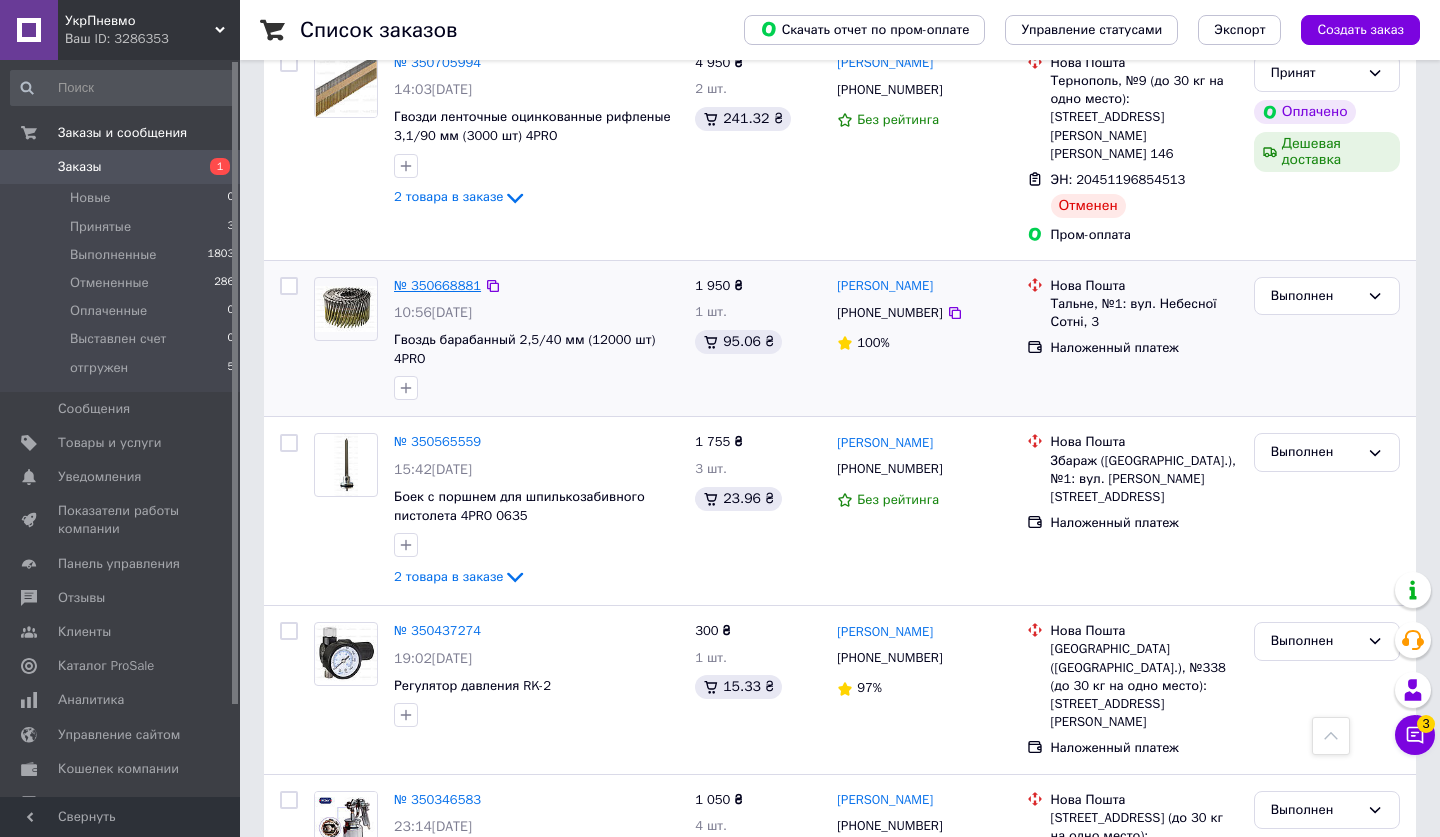 click on "№ 350668881" at bounding box center (437, 285) 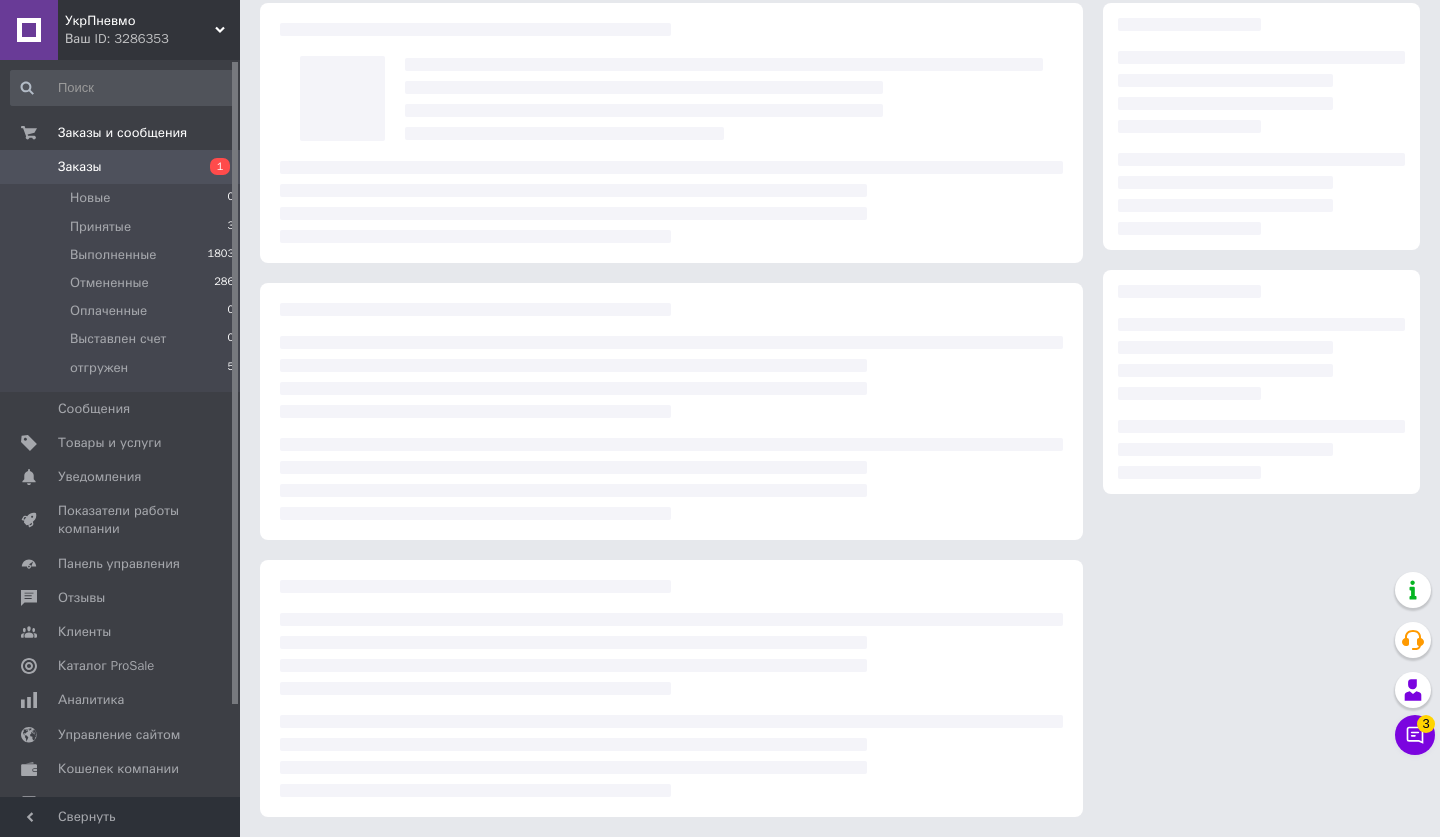 scroll, scrollTop: 0, scrollLeft: 0, axis: both 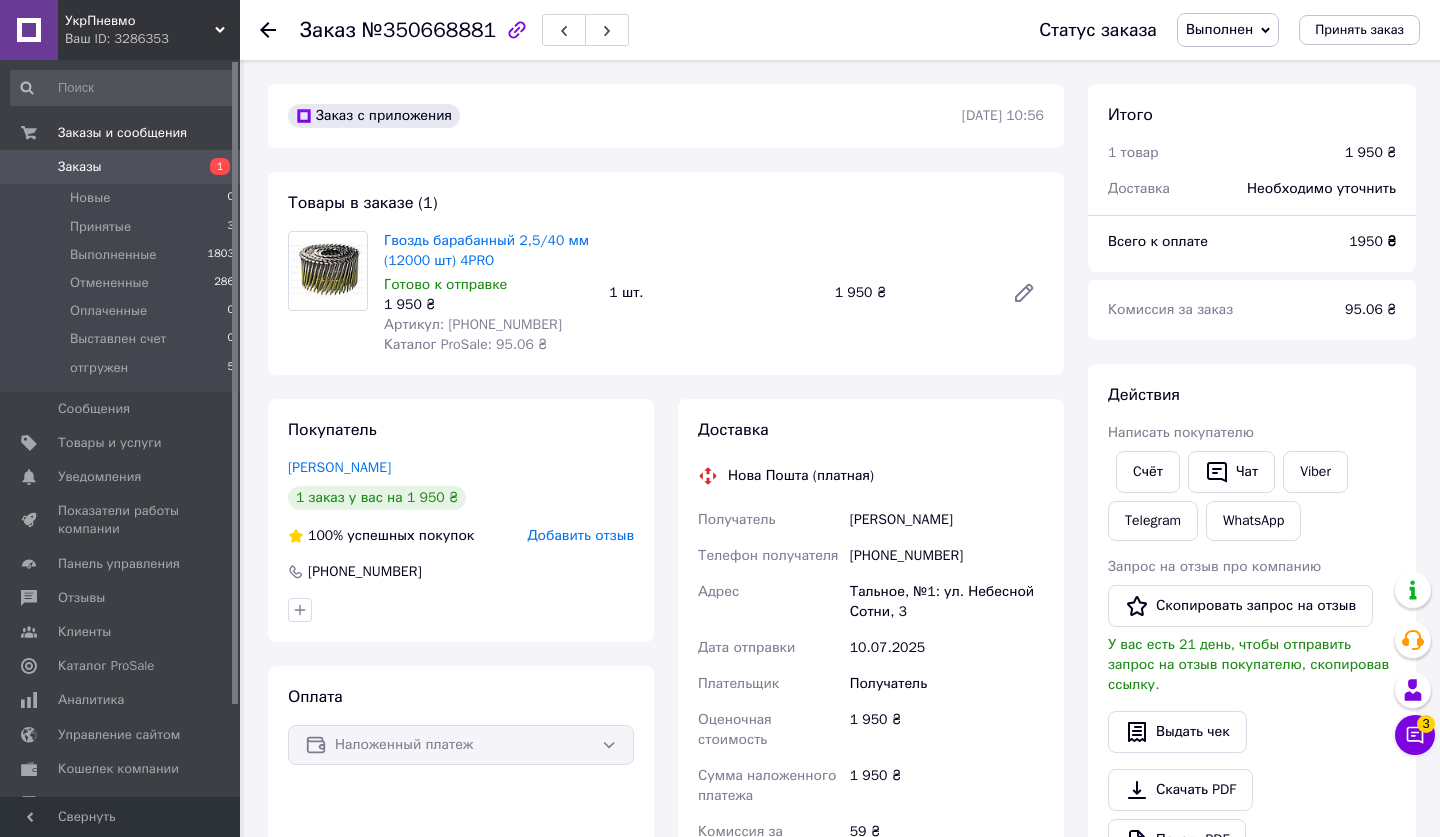 click on "Добавить отзыв" at bounding box center [580, 535] 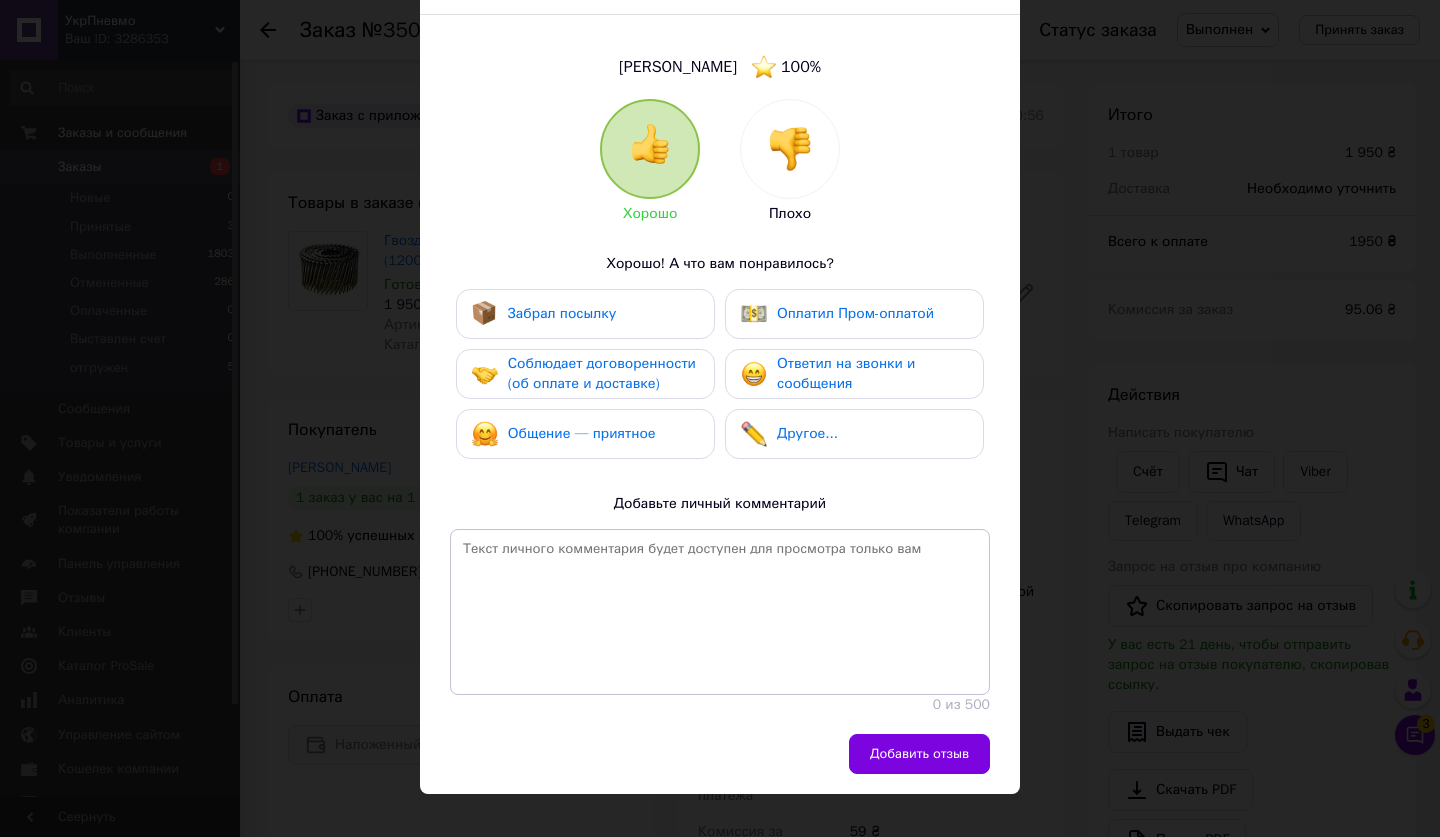 scroll, scrollTop: 114, scrollLeft: 0, axis: vertical 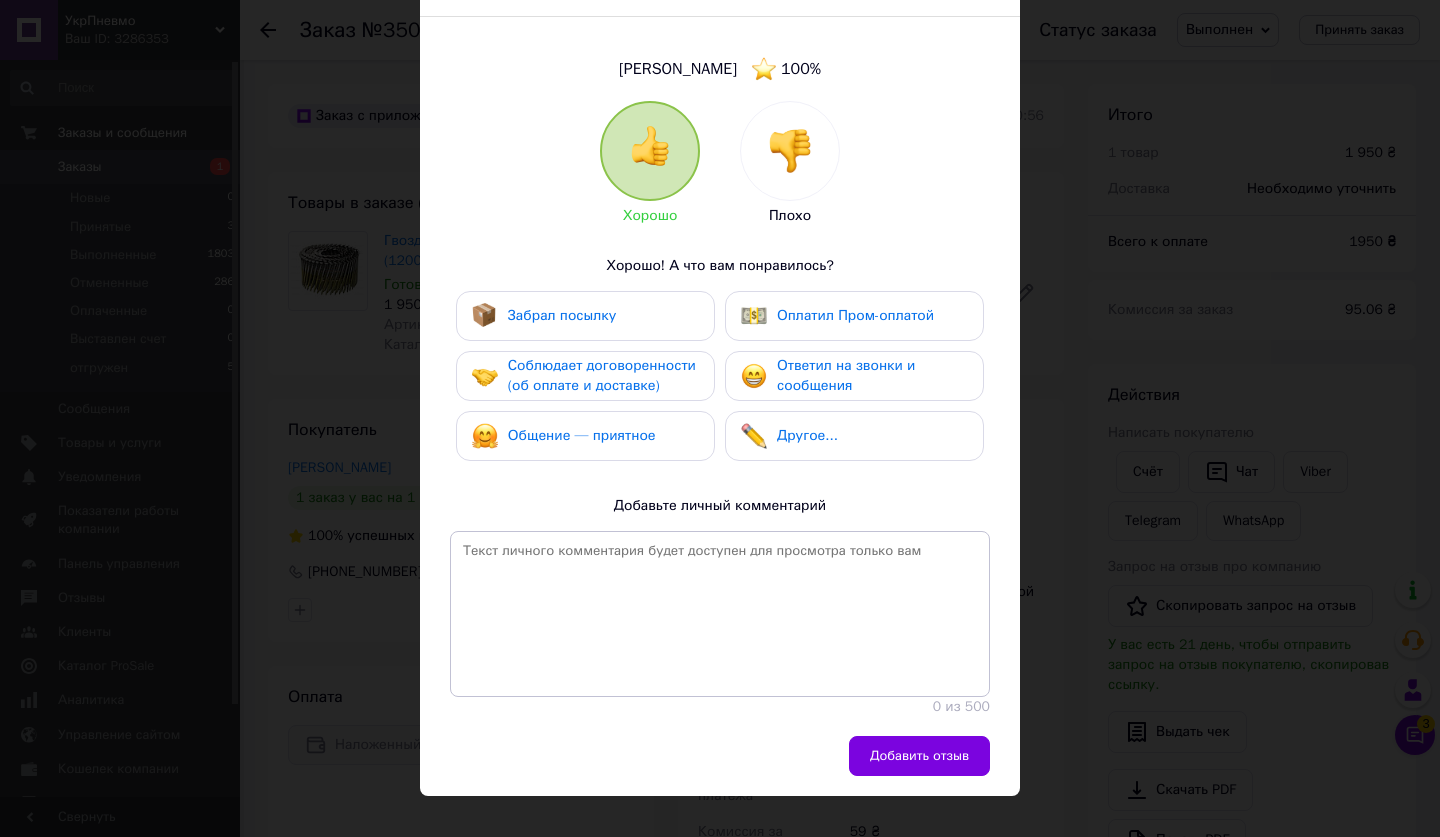 click on "Оплатил Пром-оплатой" at bounding box center (855, 315) 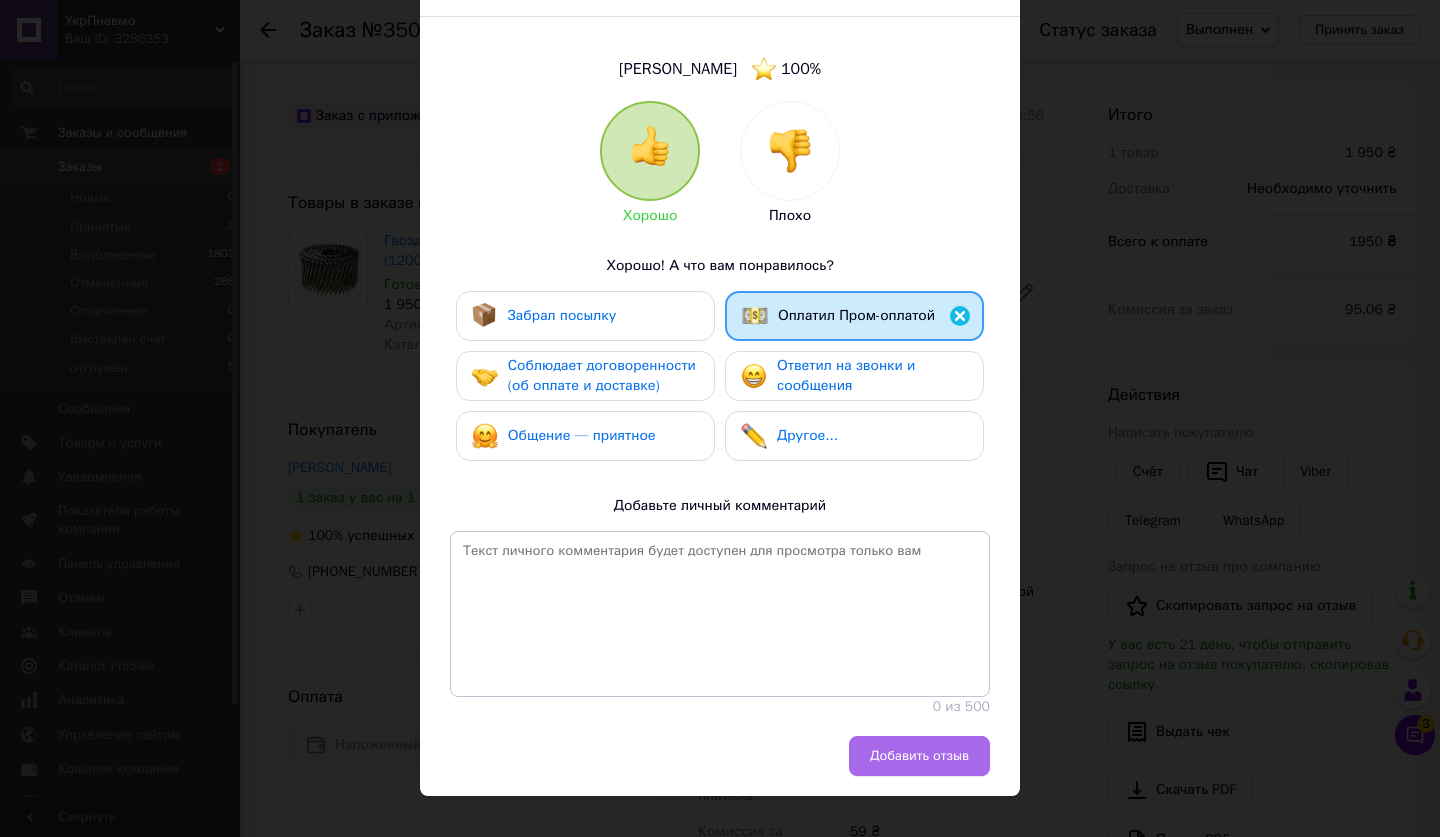 click on "Добавить отзыв" at bounding box center (919, 756) 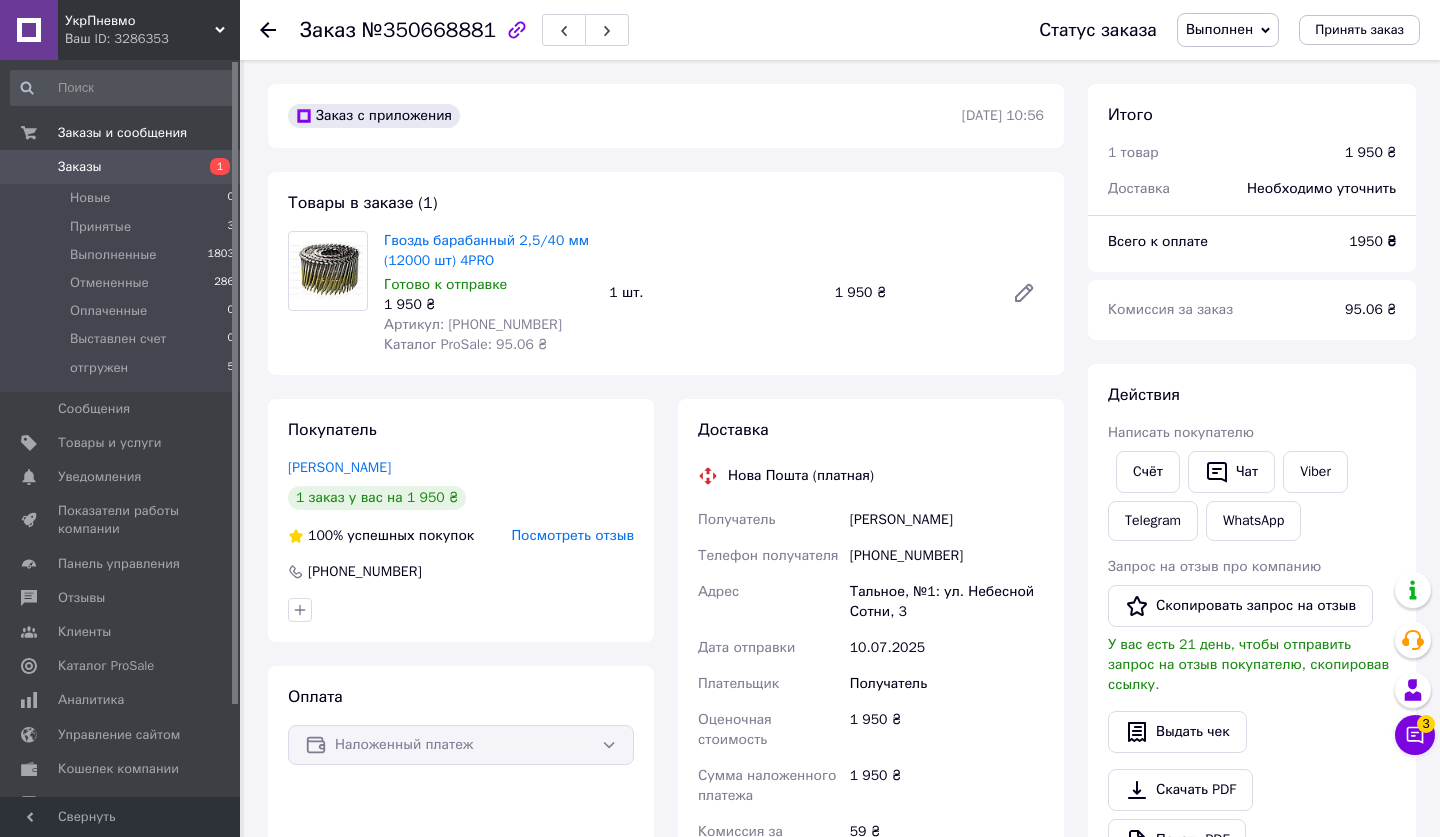 click 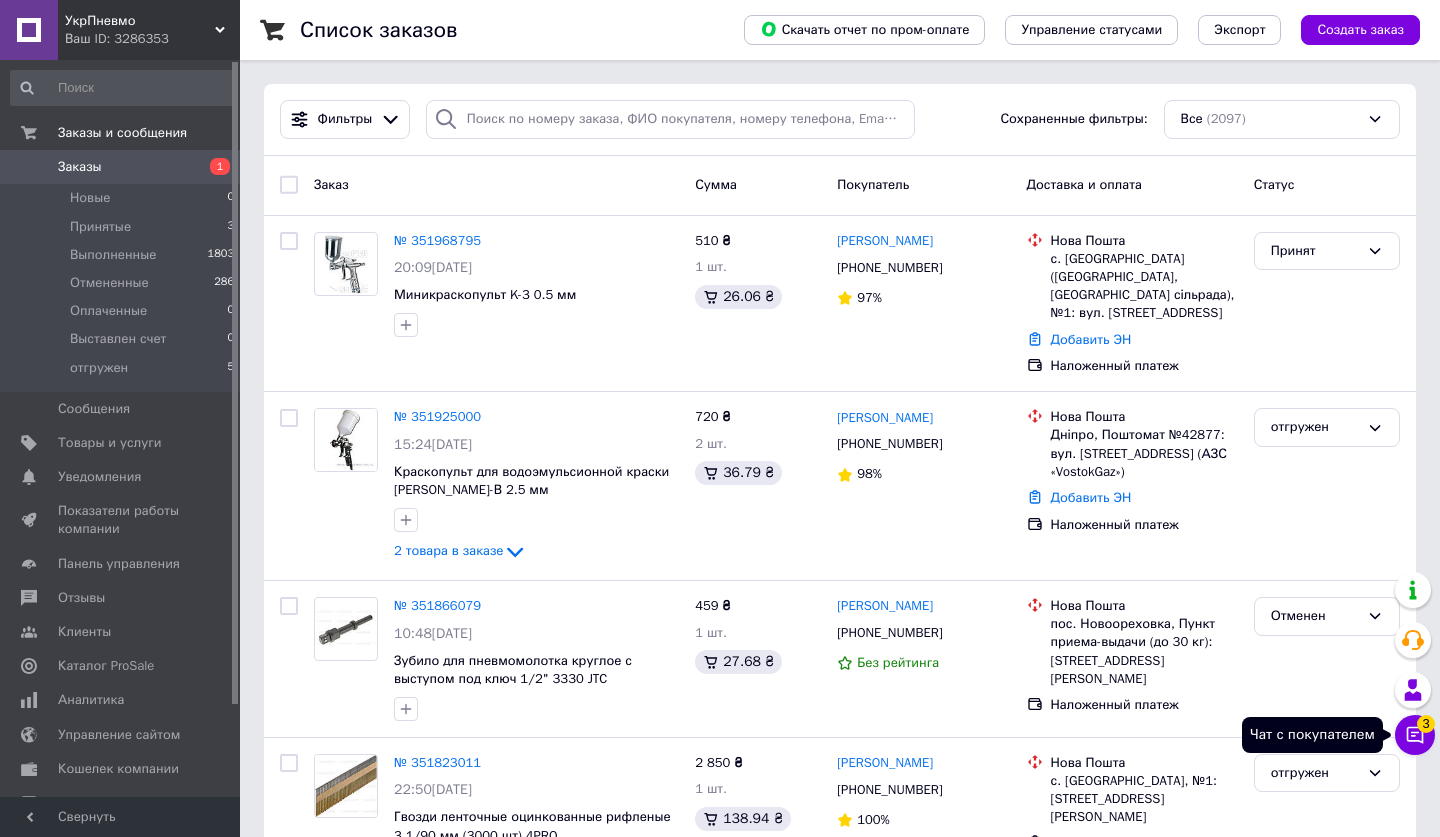 click 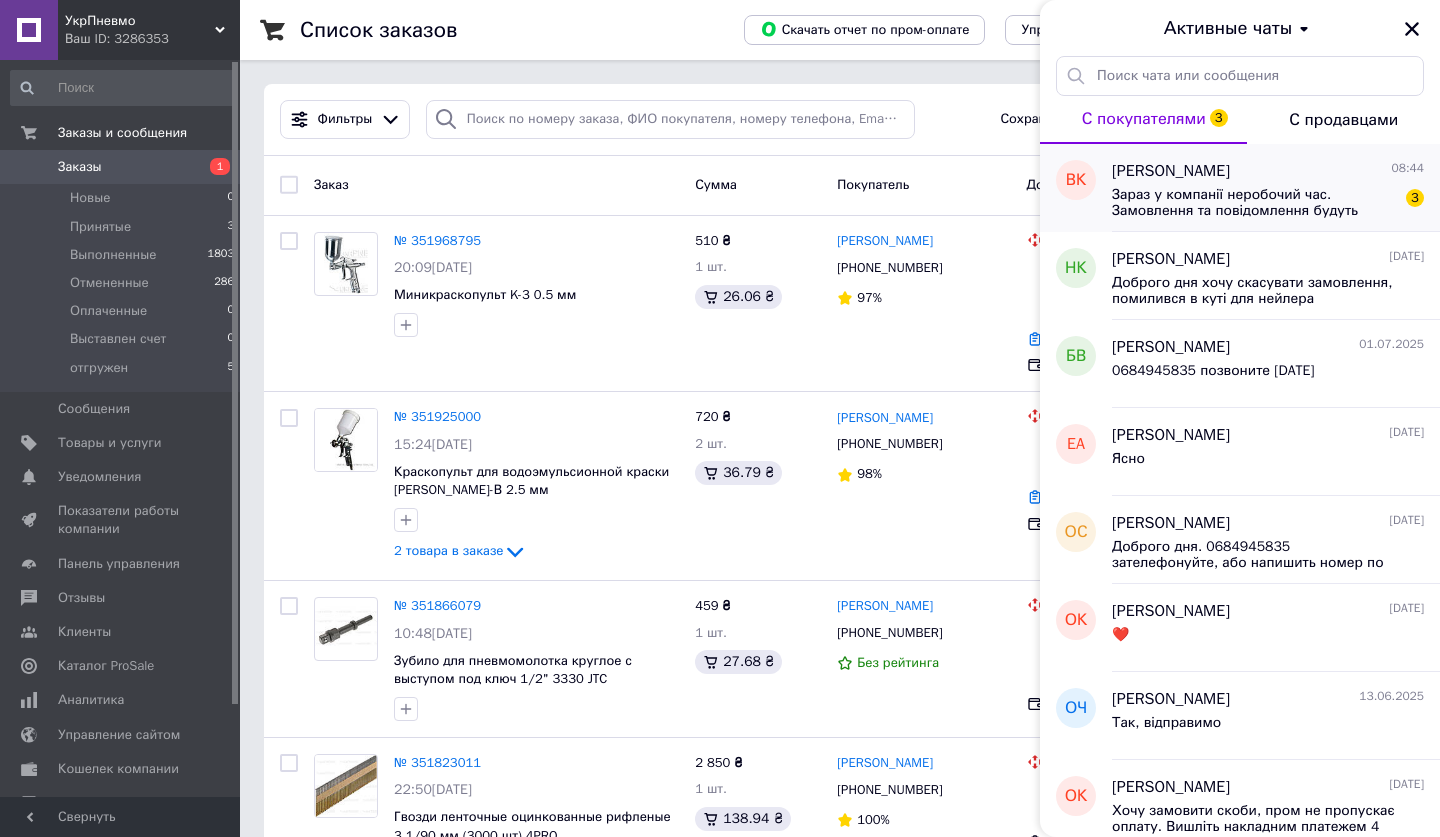 click on "Зараз у компанії неробочий час. Замовлення та повідомлення будуть оброблені з 09:00 найближчого робочого дня (сьогодні)" at bounding box center [1254, 203] 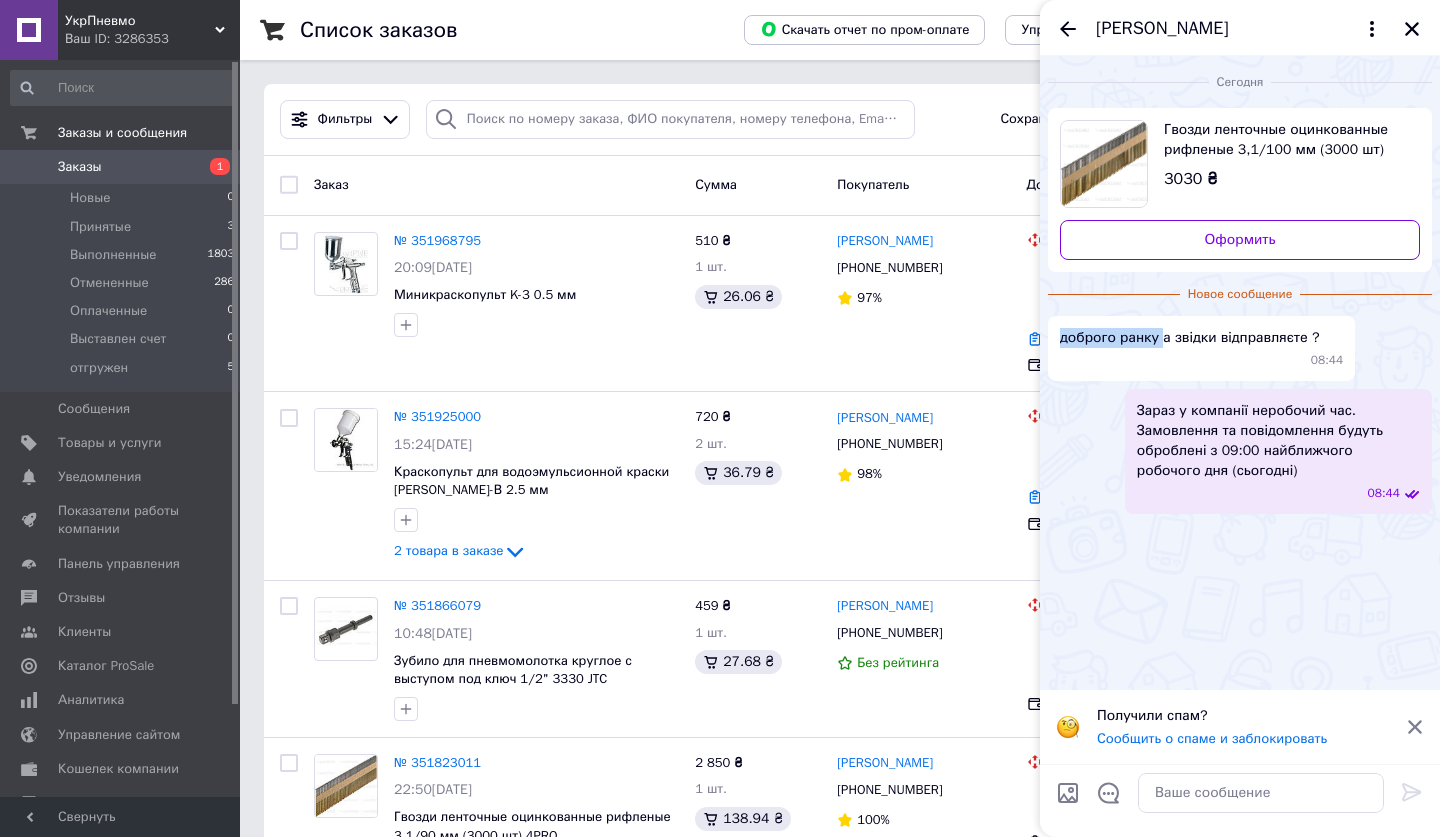 drag, startPoint x: 1162, startPoint y: 335, endPoint x: 1058, endPoint y: 343, distance: 104.307236 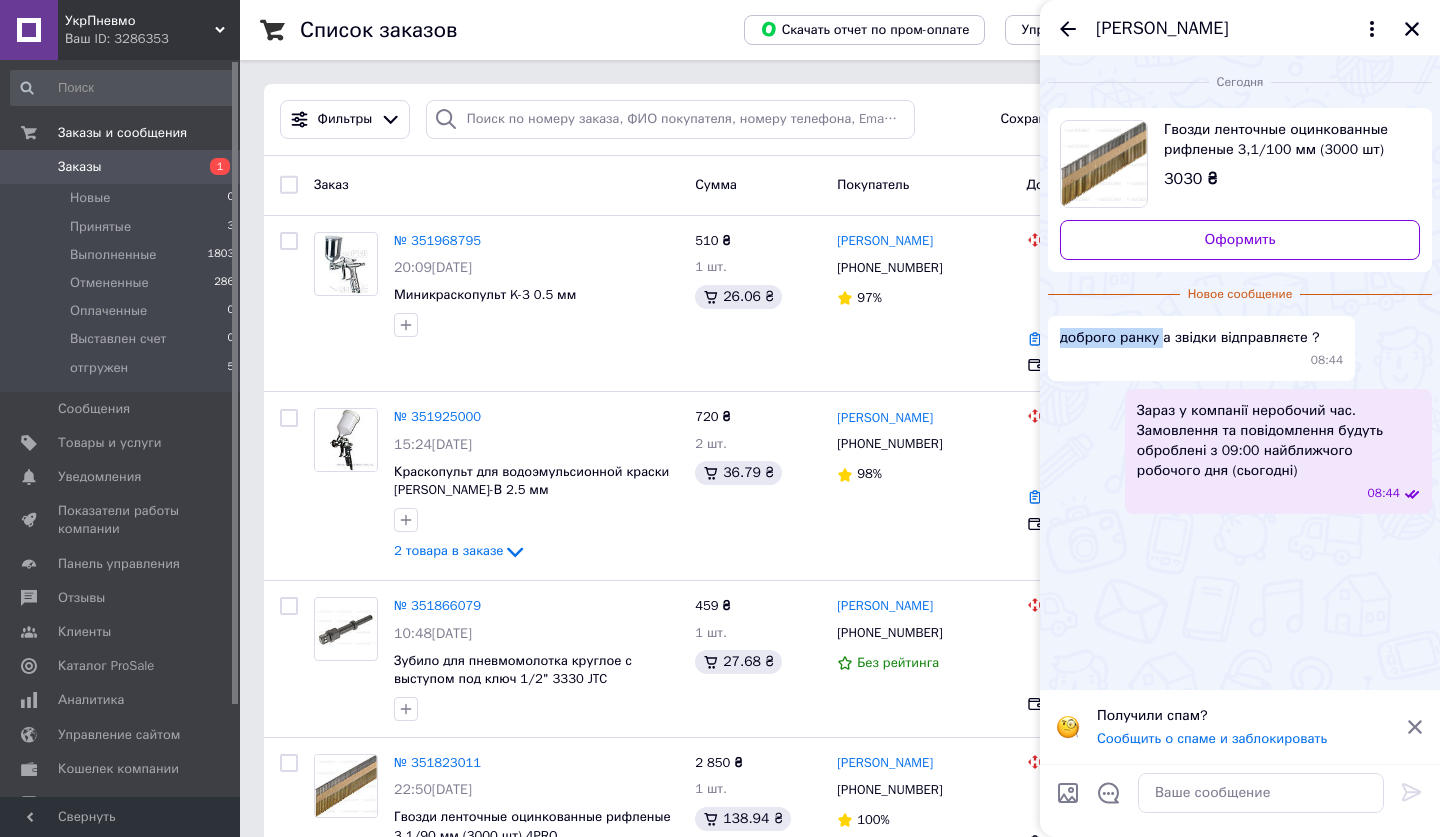 copy on "доброго ранку" 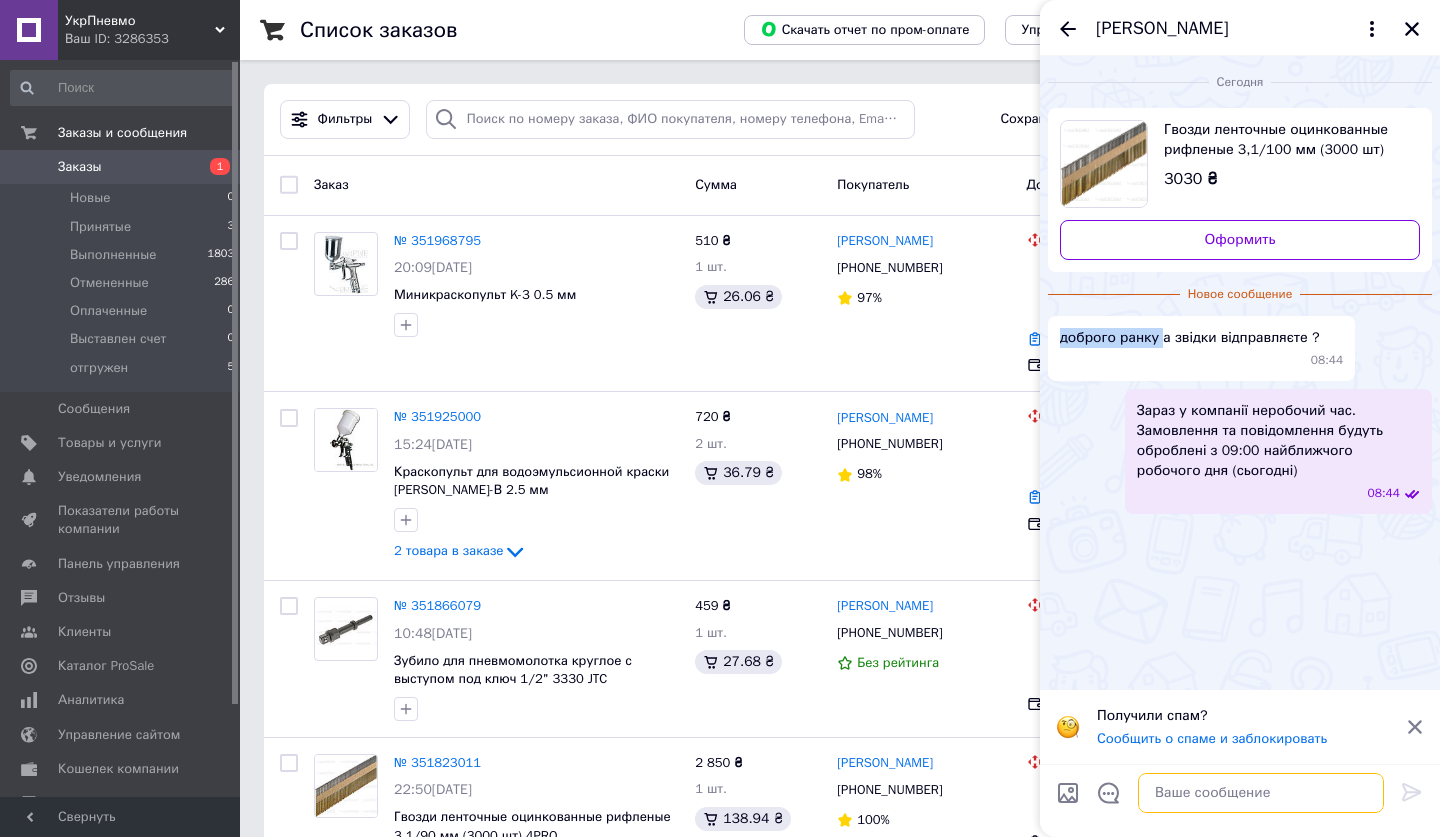 click at bounding box center [1261, 793] 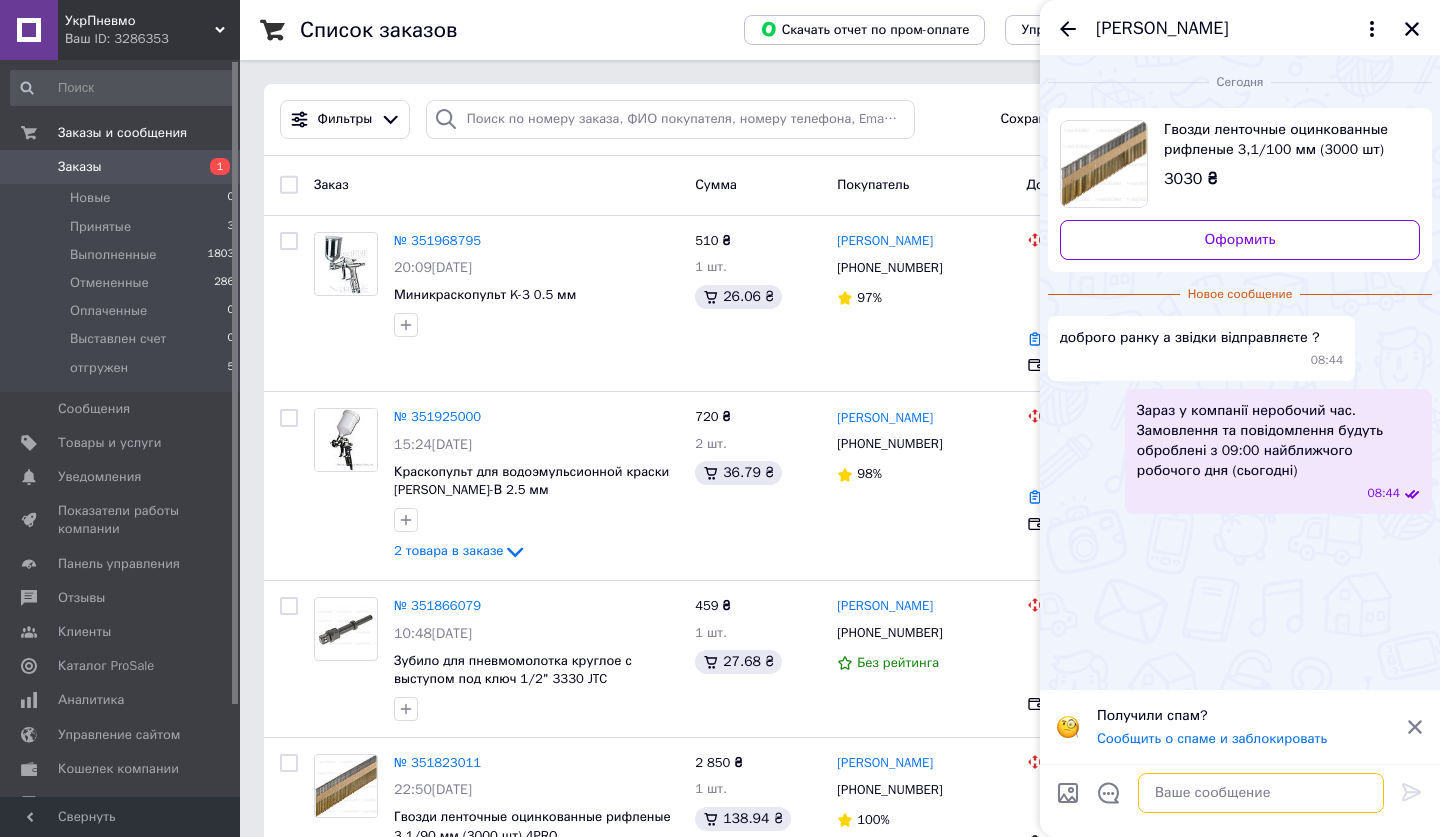 paste on "доброго ранку" 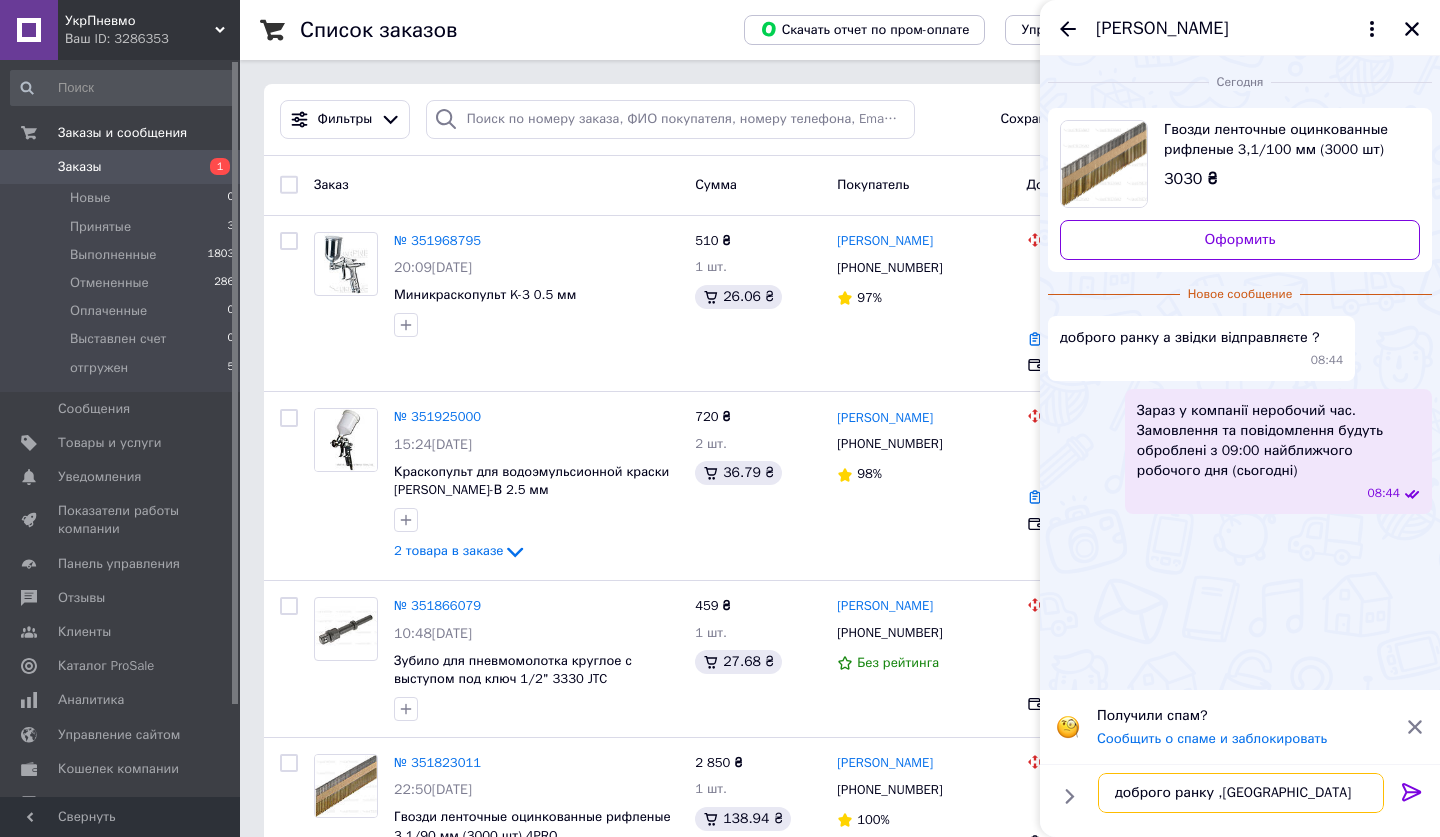type on "доброго ранку ,[GEOGRAPHIC_DATA]" 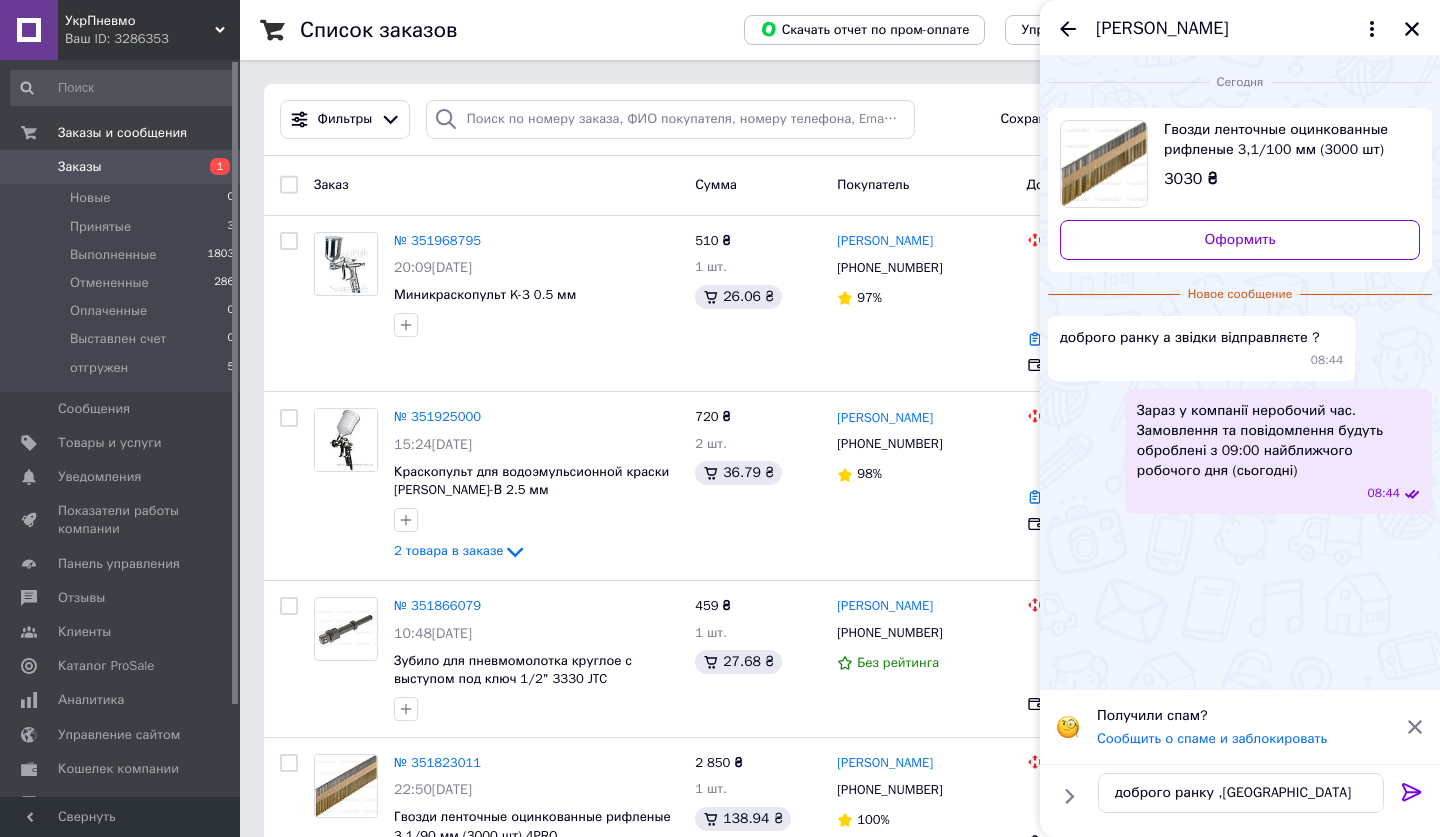 click 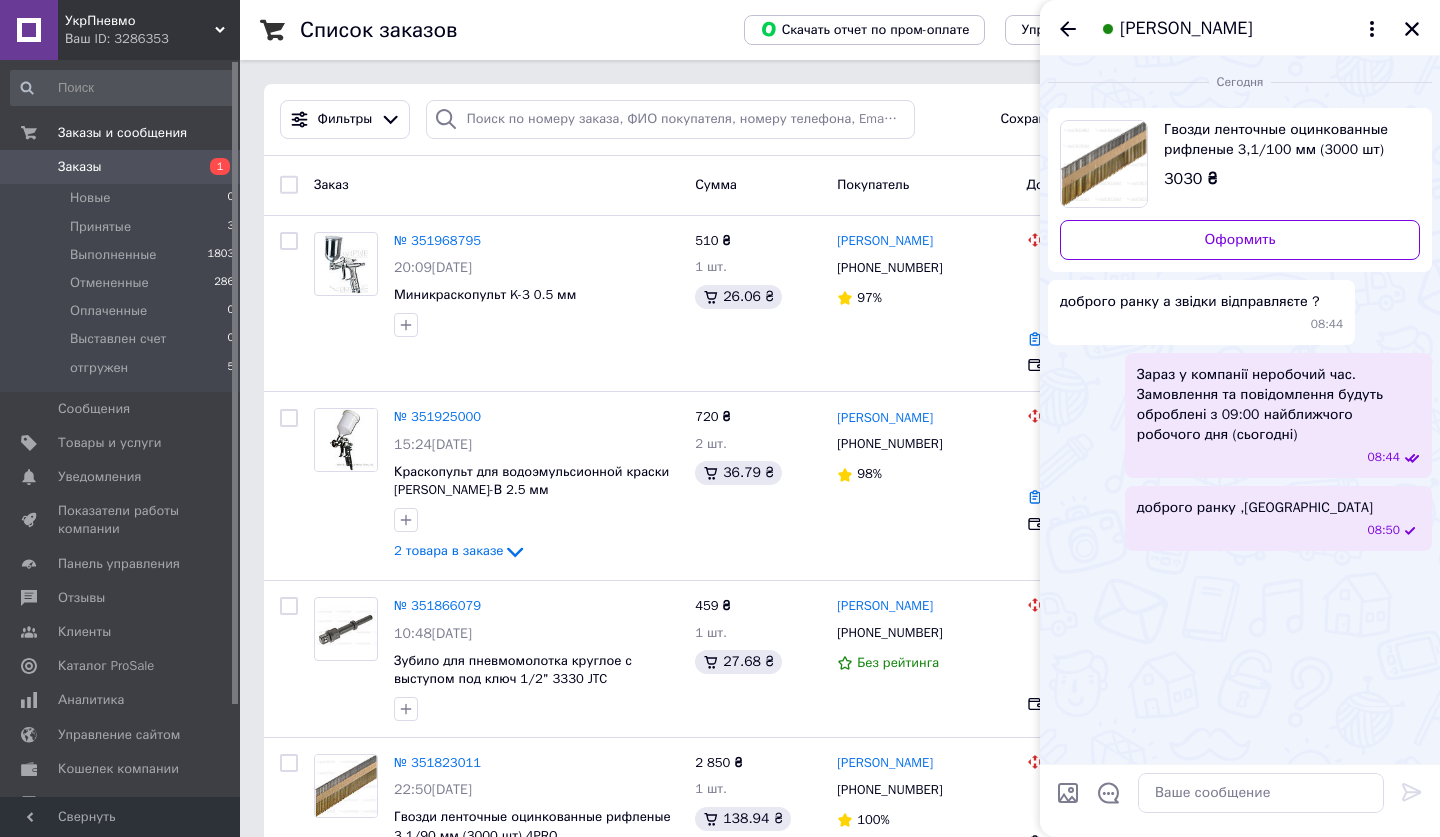 click on "Сегодня Гвозди ленточные оцинкованные рифленые 3,1/100 мм (3000 шт) 4PRO 3030 ₴ Оформить доброго ранку а звідки відправляєте ? 08:44 Зараз у компанії неробочий час. Замовлення та повідомлення будуть оброблені з 09:00 найближчого робочого дня (сьогодні) 08:44 доброго ранку ,Львів 08:50" at bounding box center [1240, 410] 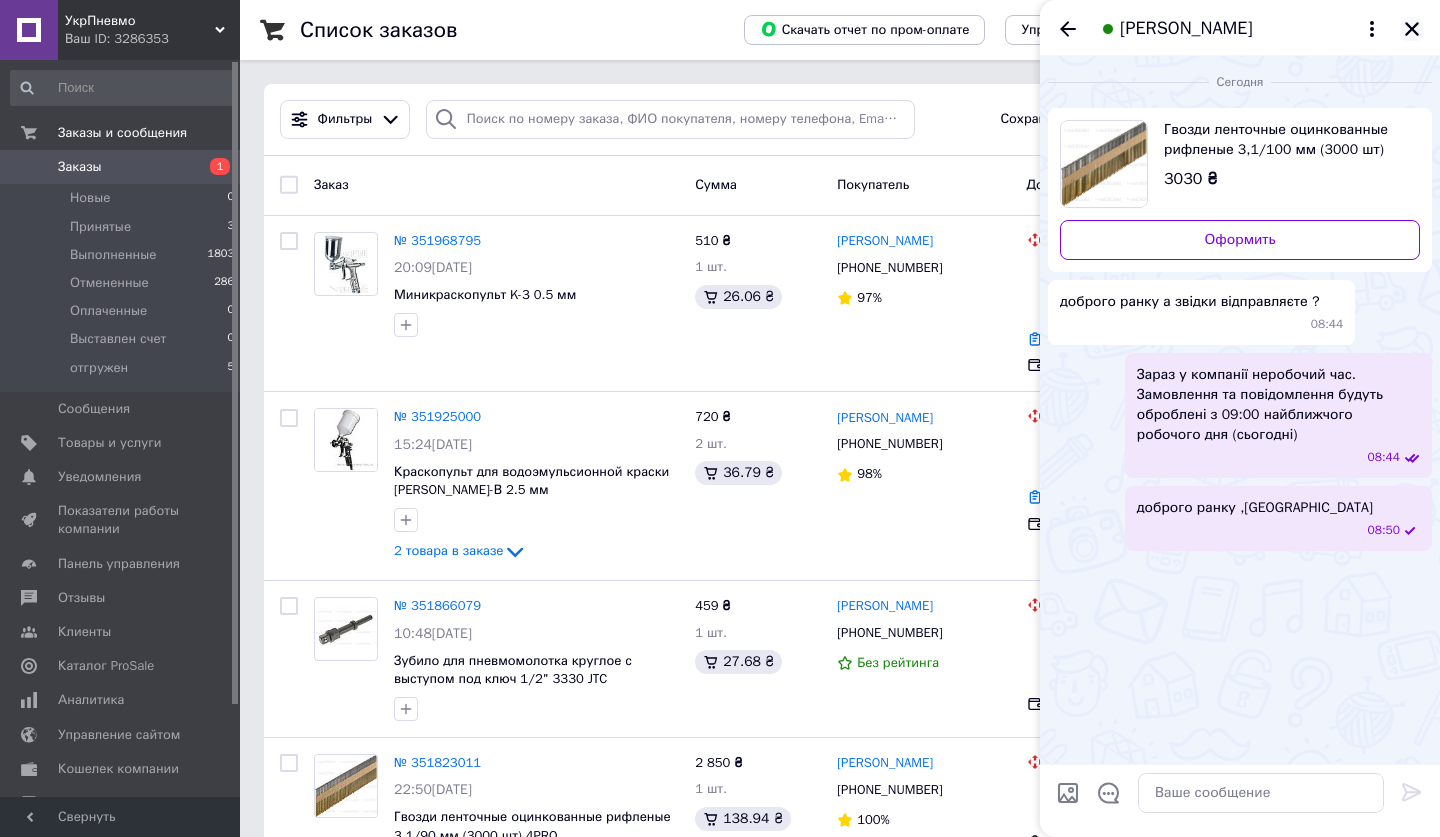 click 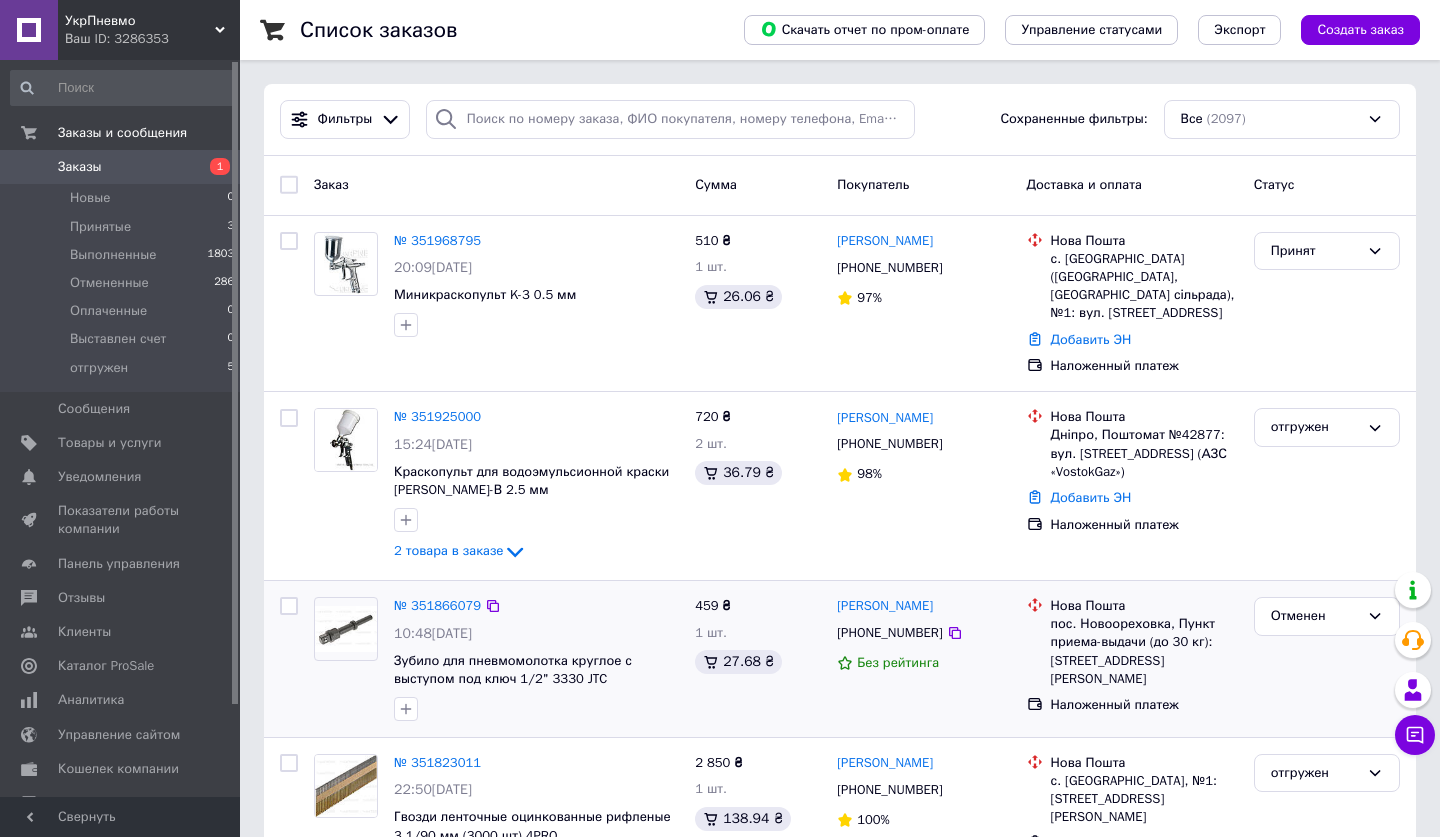 scroll, scrollTop: 0, scrollLeft: 0, axis: both 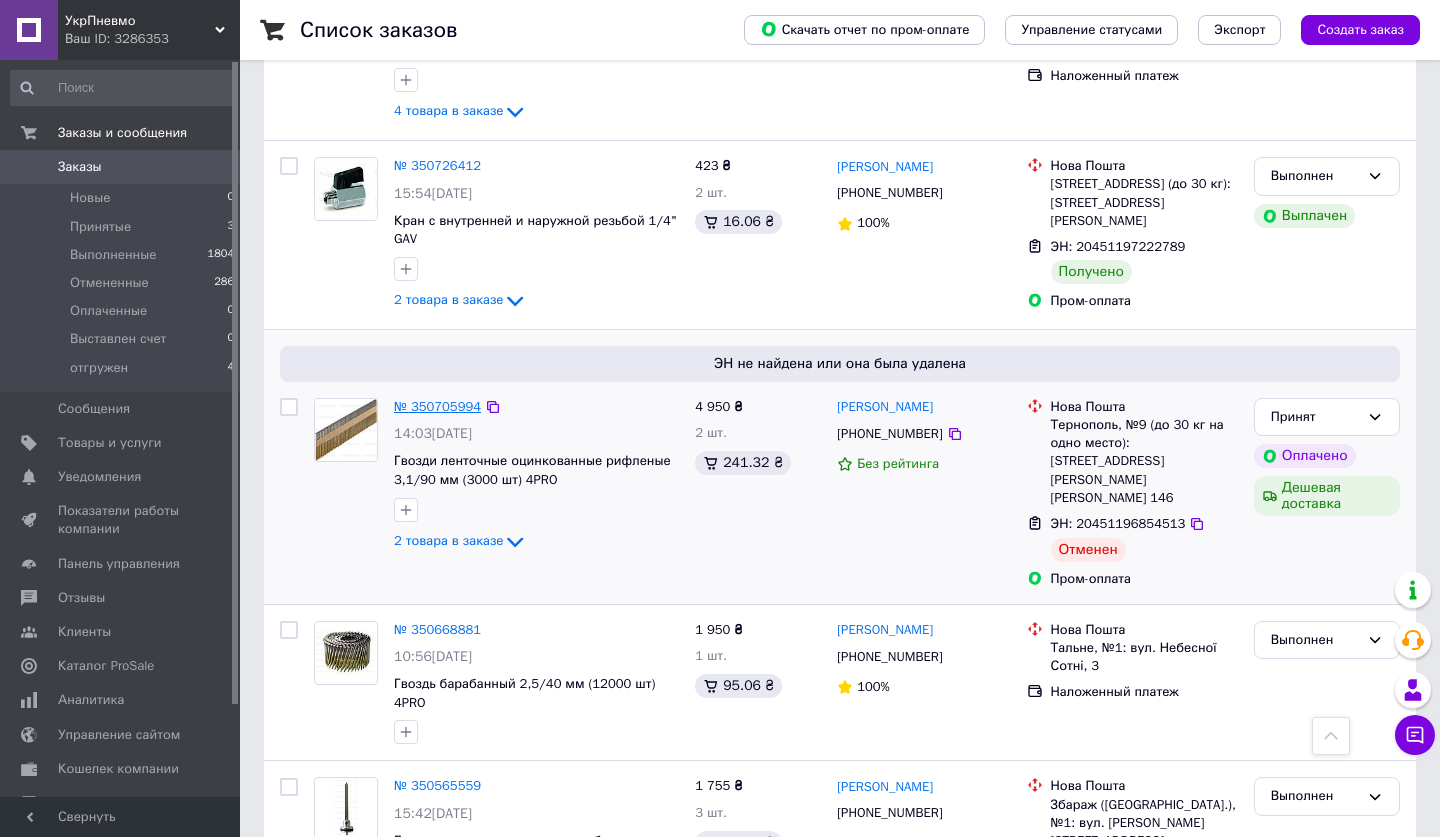 click on "№ 350705994" at bounding box center (437, 406) 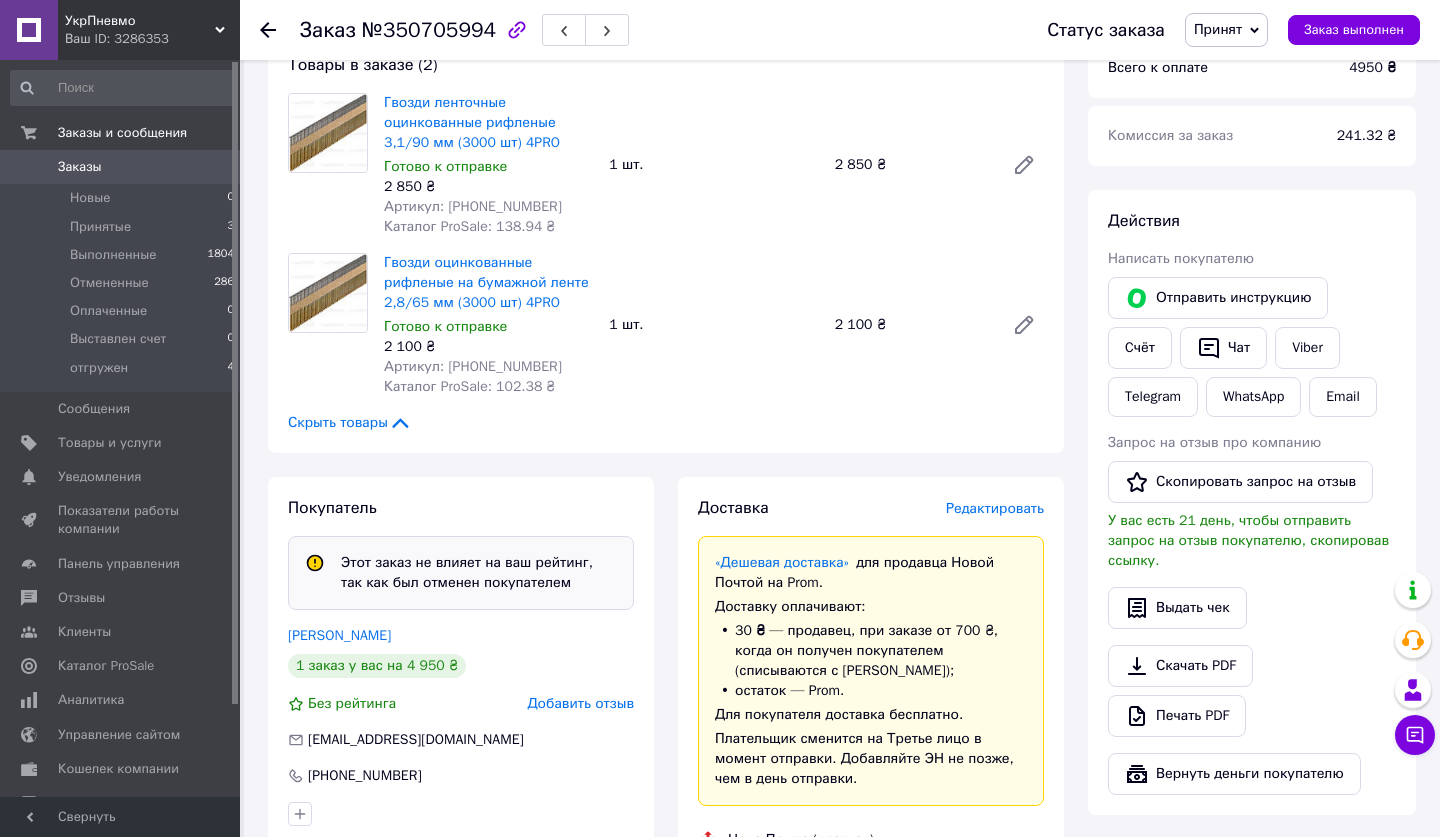 scroll, scrollTop: 221, scrollLeft: 0, axis: vertical 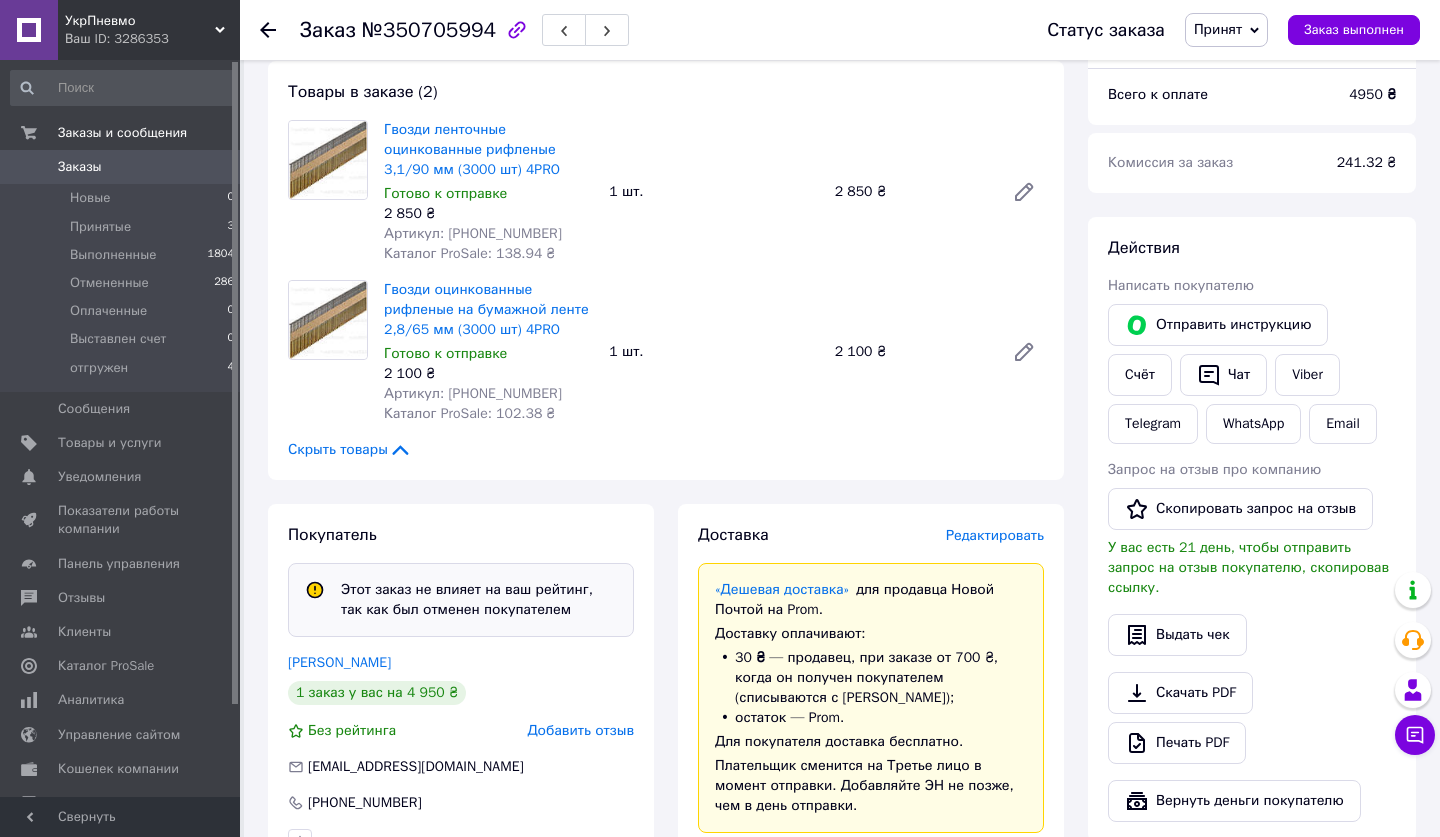 click 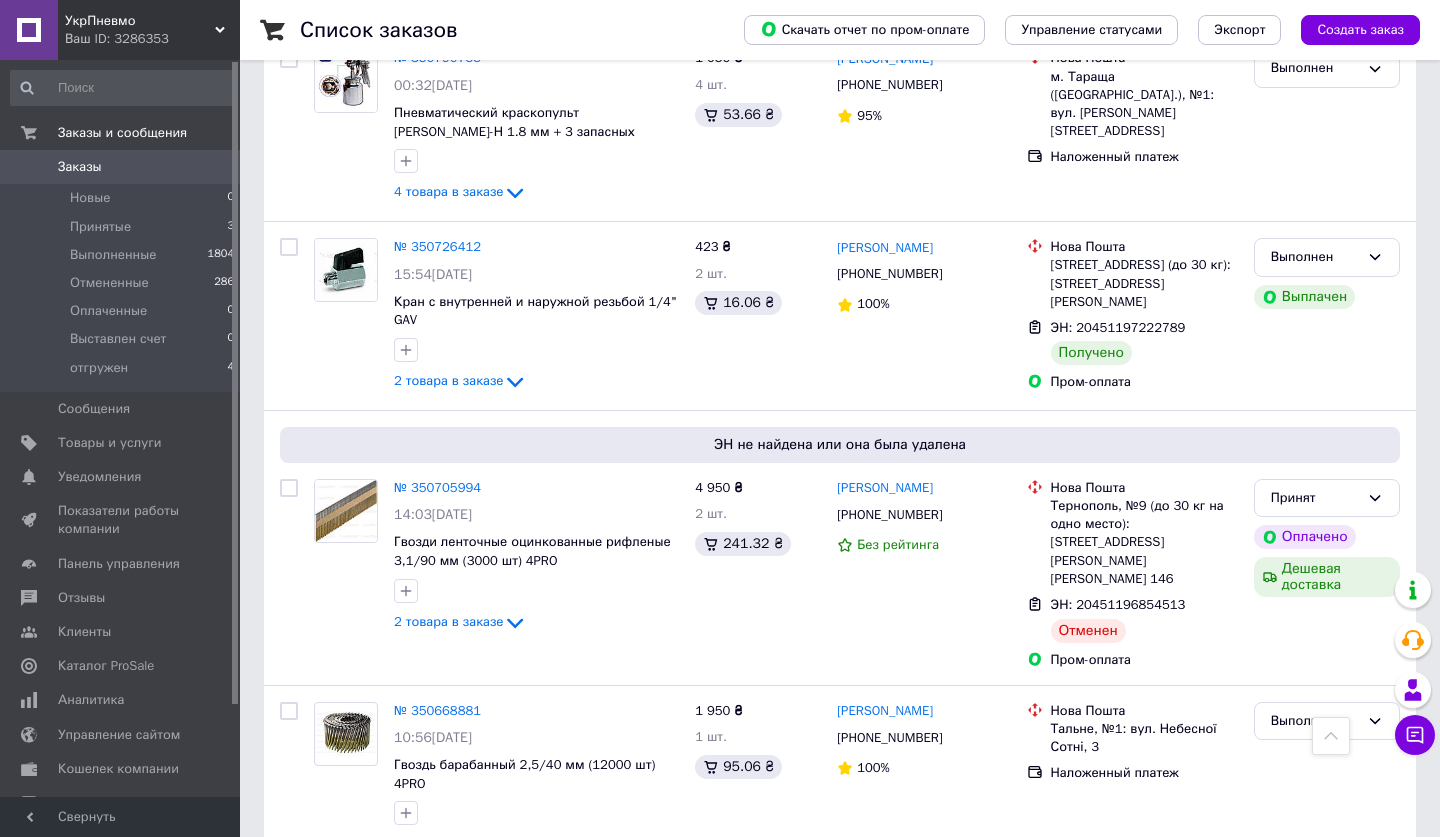scroll, scrollTop: 2379, scrollLeft: 0, axis: vertical 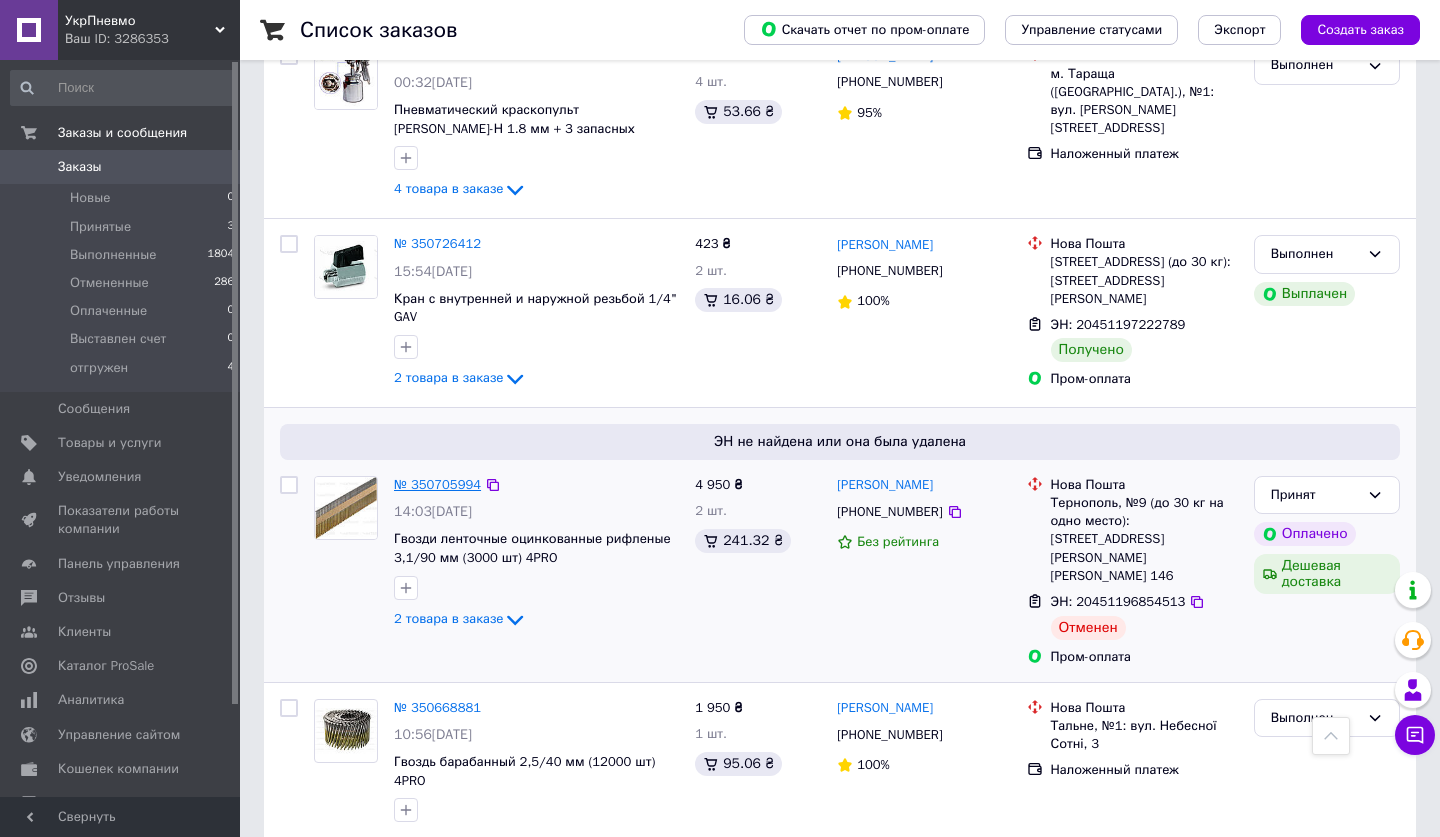 click on "№ 350705994" at bounding box center [437, 484] 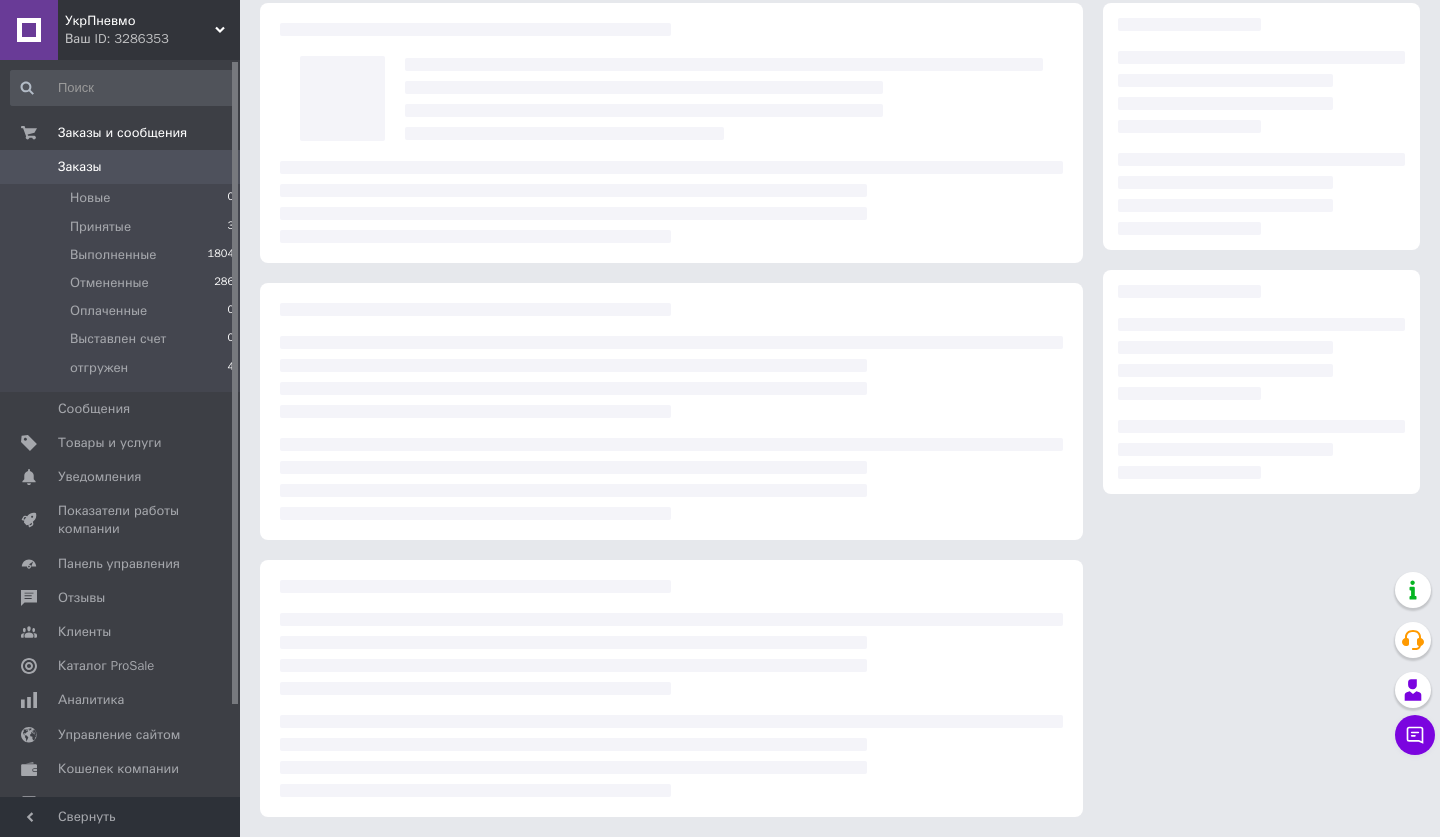 scroll, scrollTop: 77, scrollLeft: 0, axis: vertical 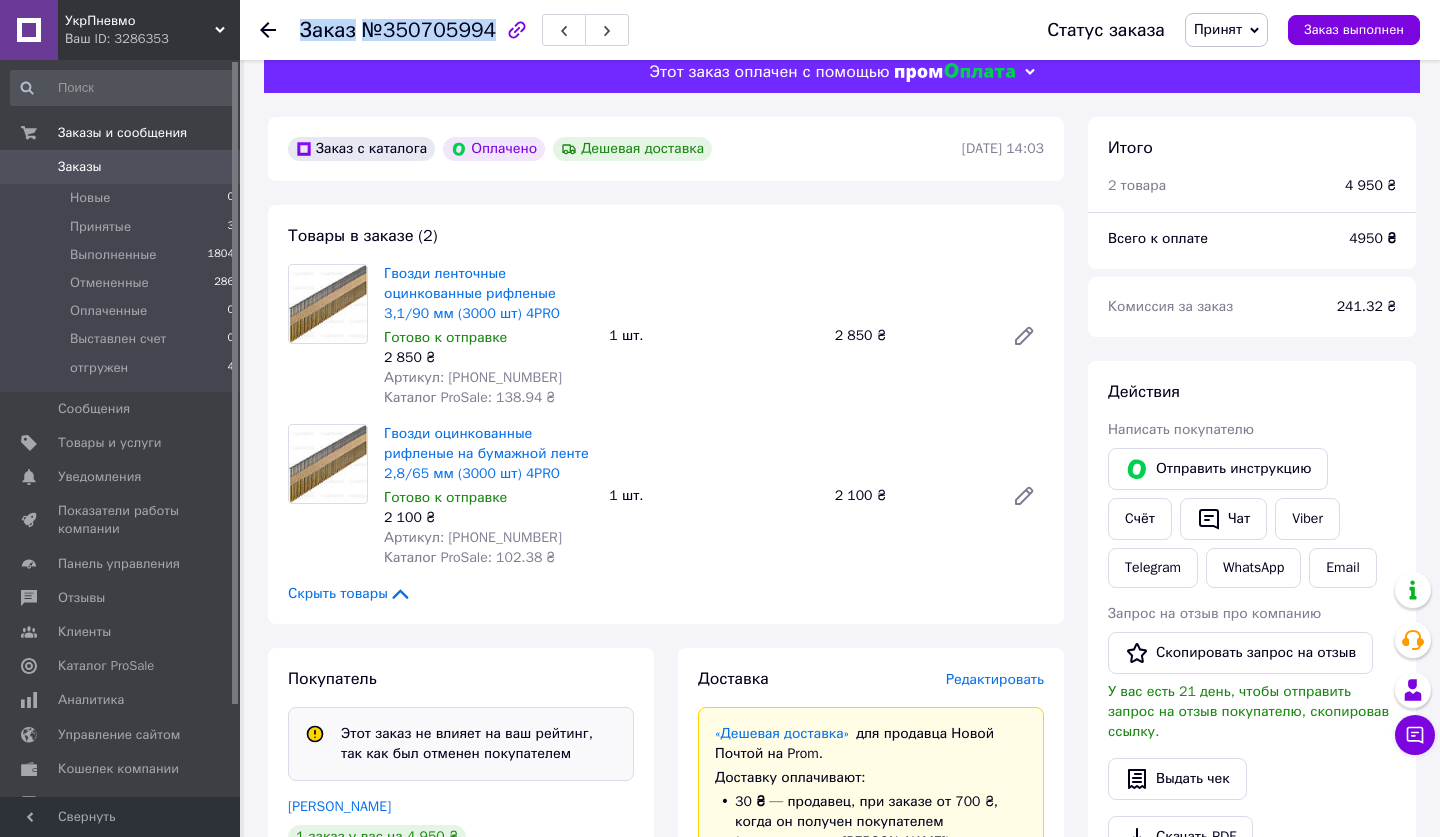 click on "Заказ №350705994" at bounding box center [464, 30] 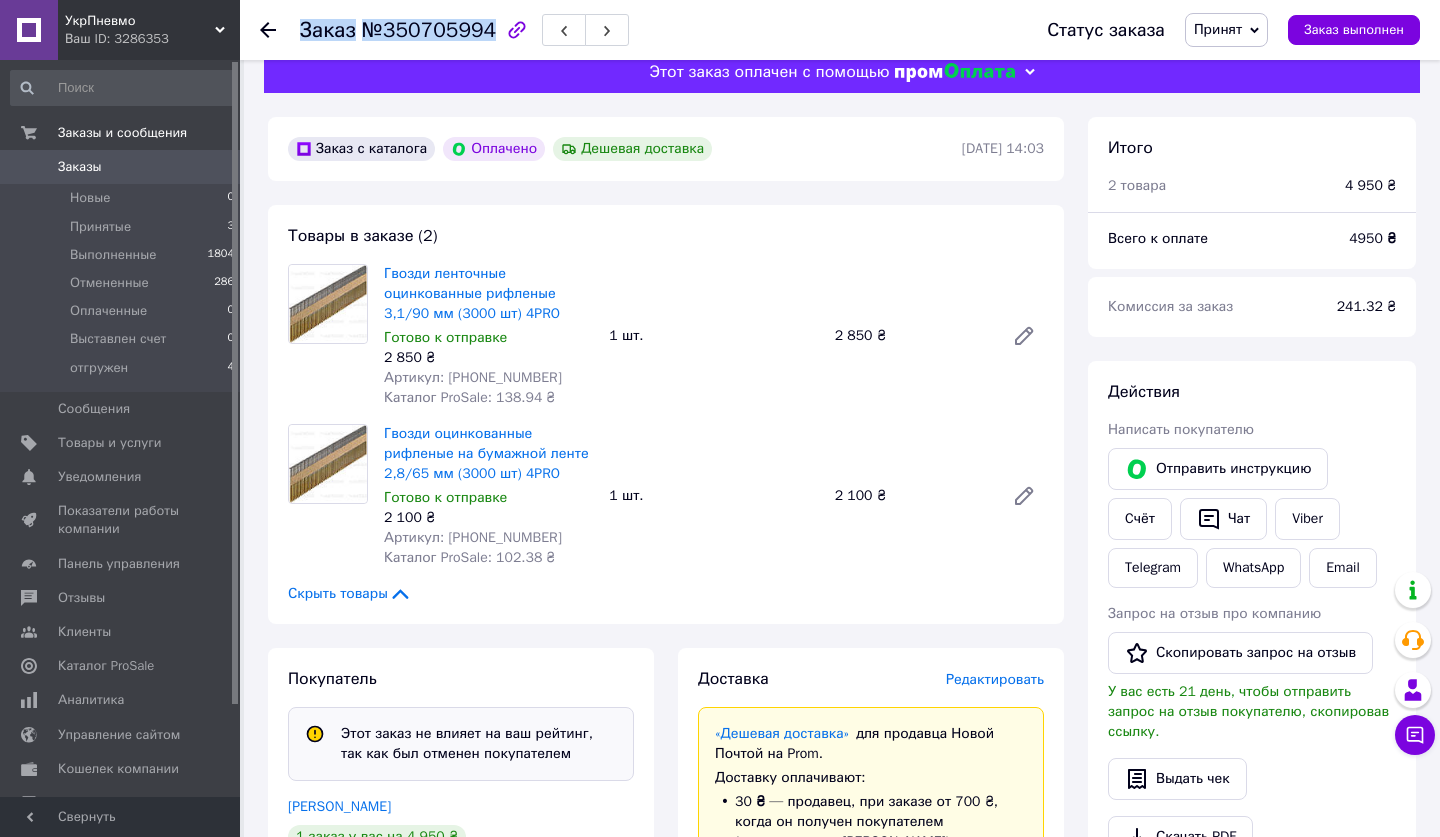 copy on "Заказ №350705994" 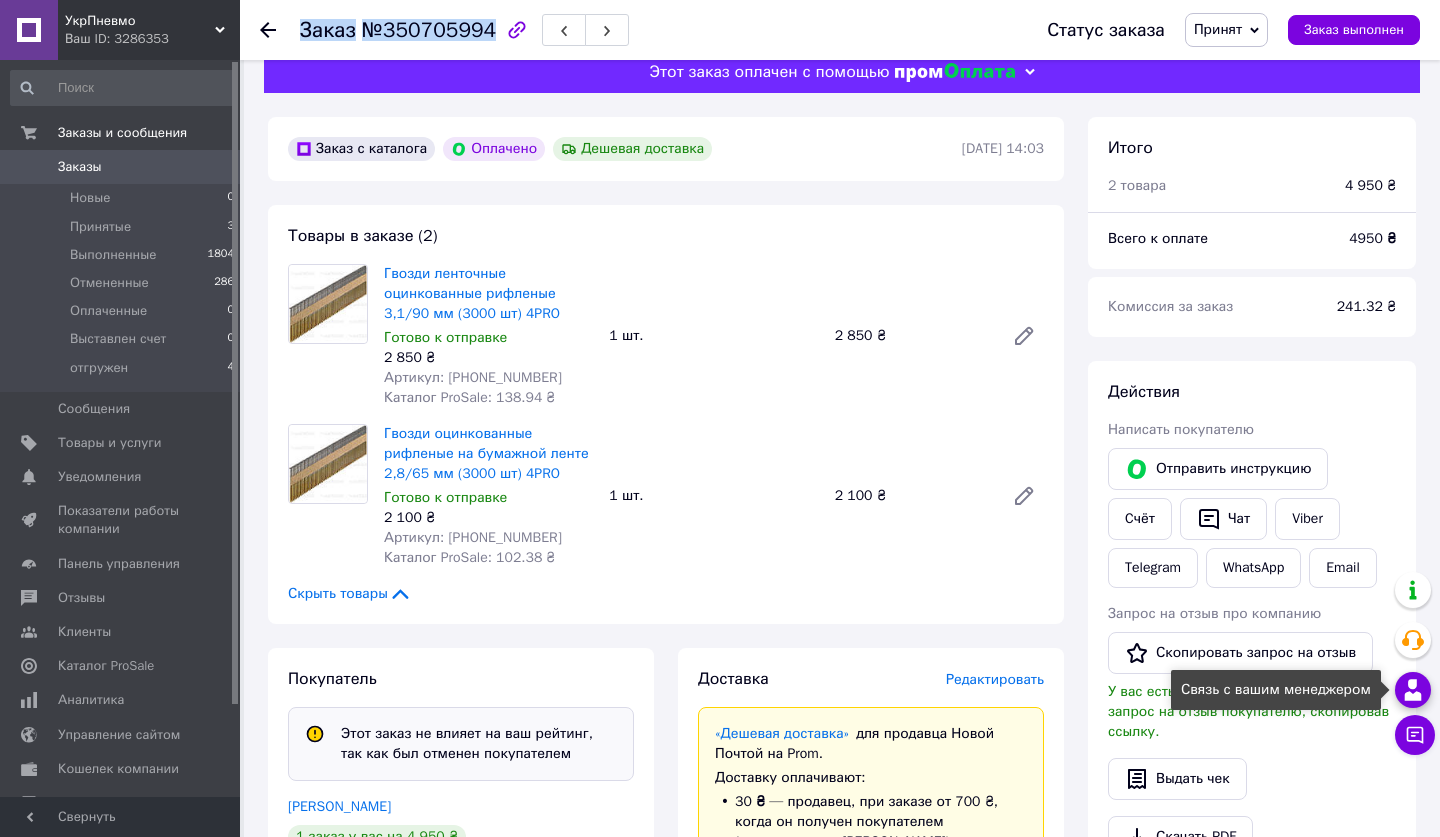 click 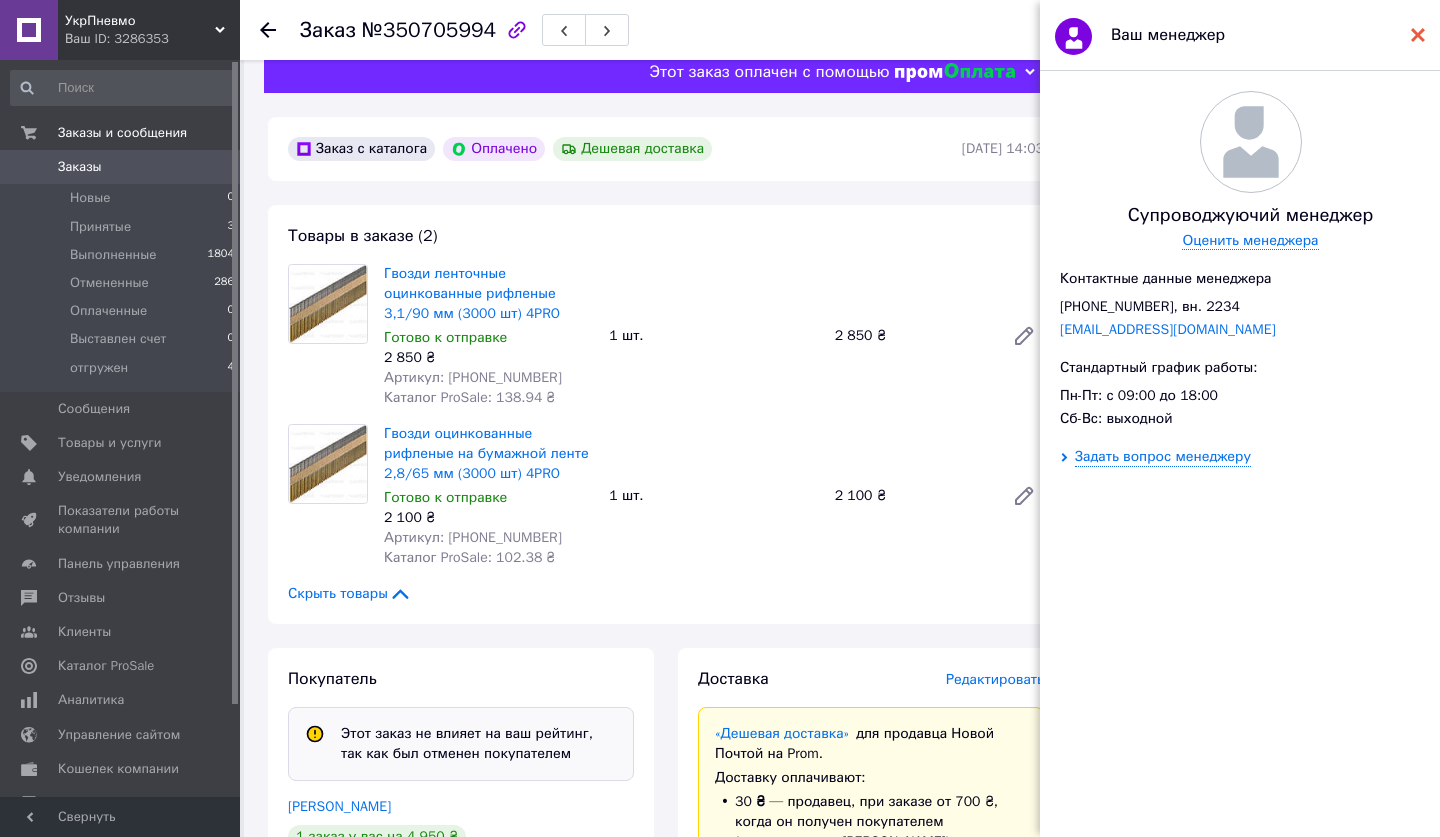 click 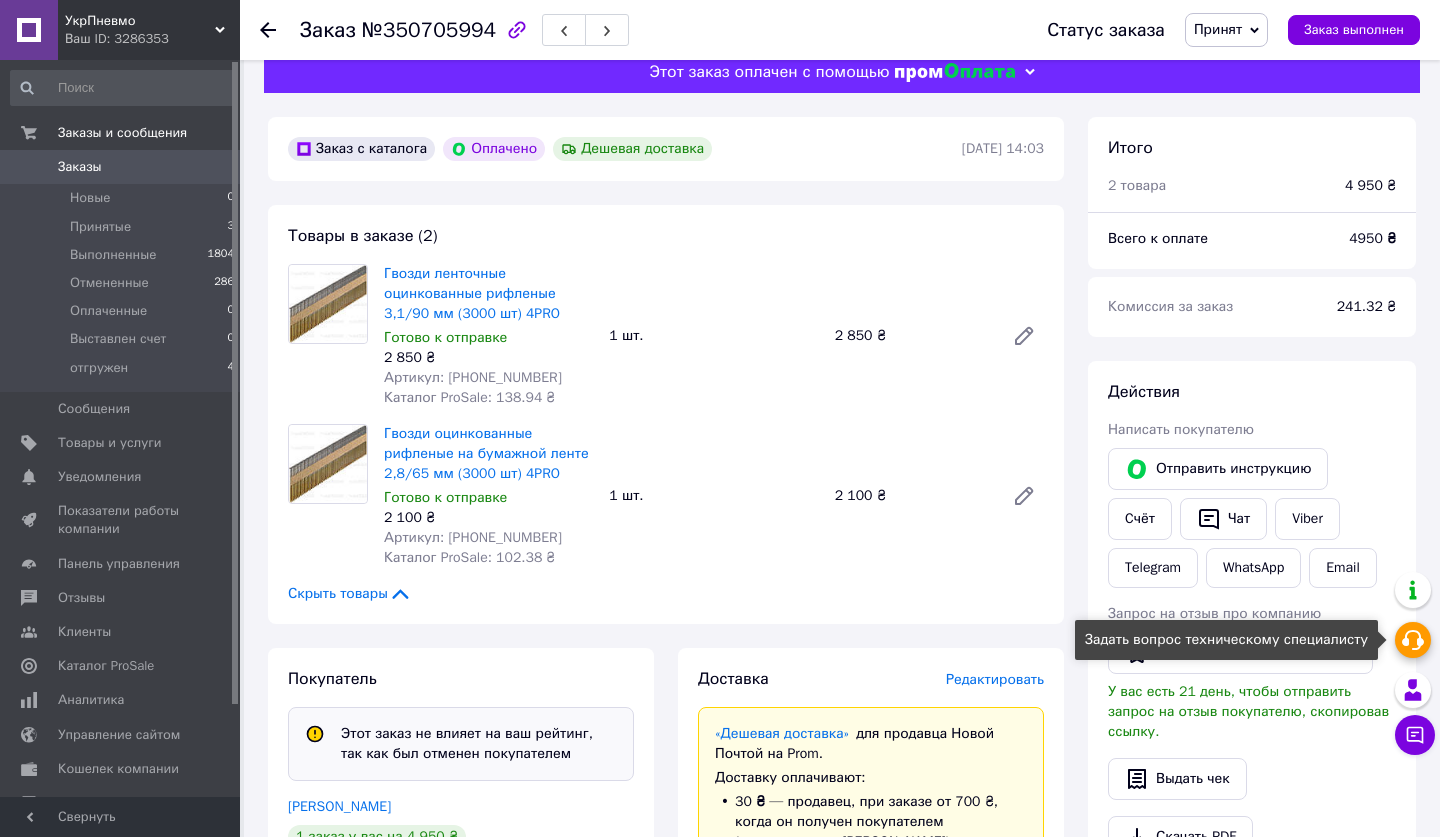 click 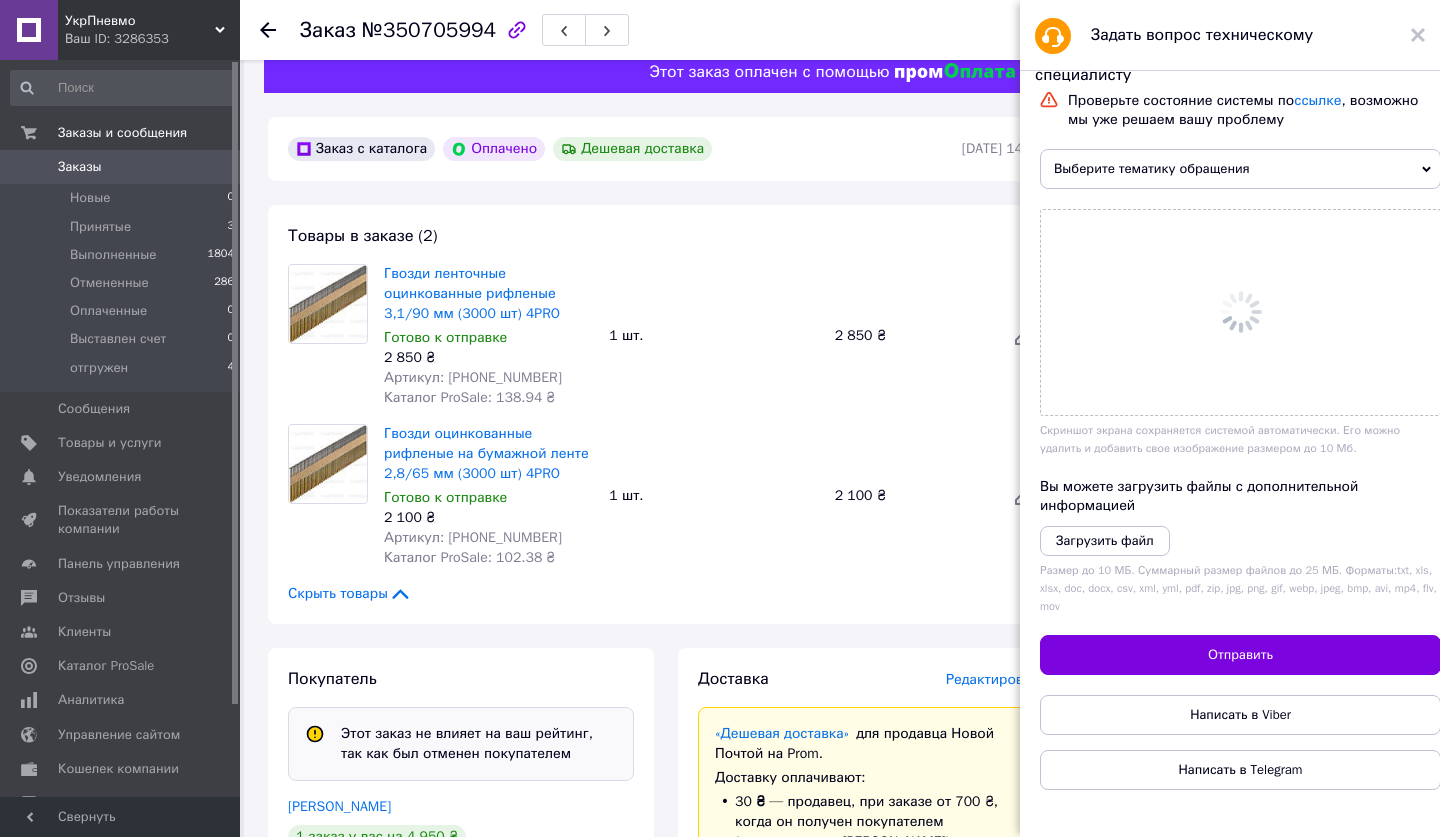 click on "Отправить" at bounding box center [1240, 655] 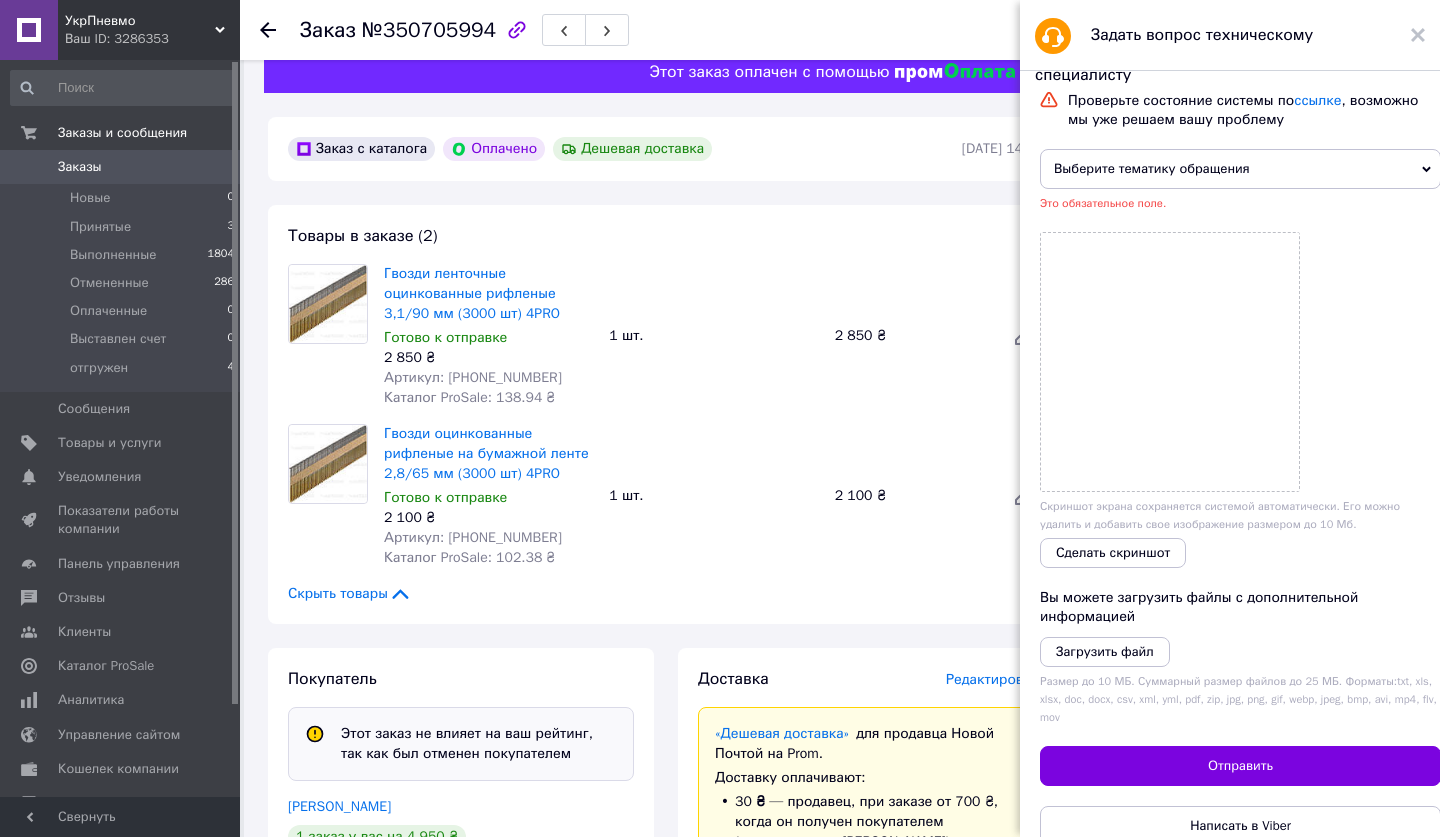 scroll, scrollTop: 0, scrollLeft: 0, axis: both 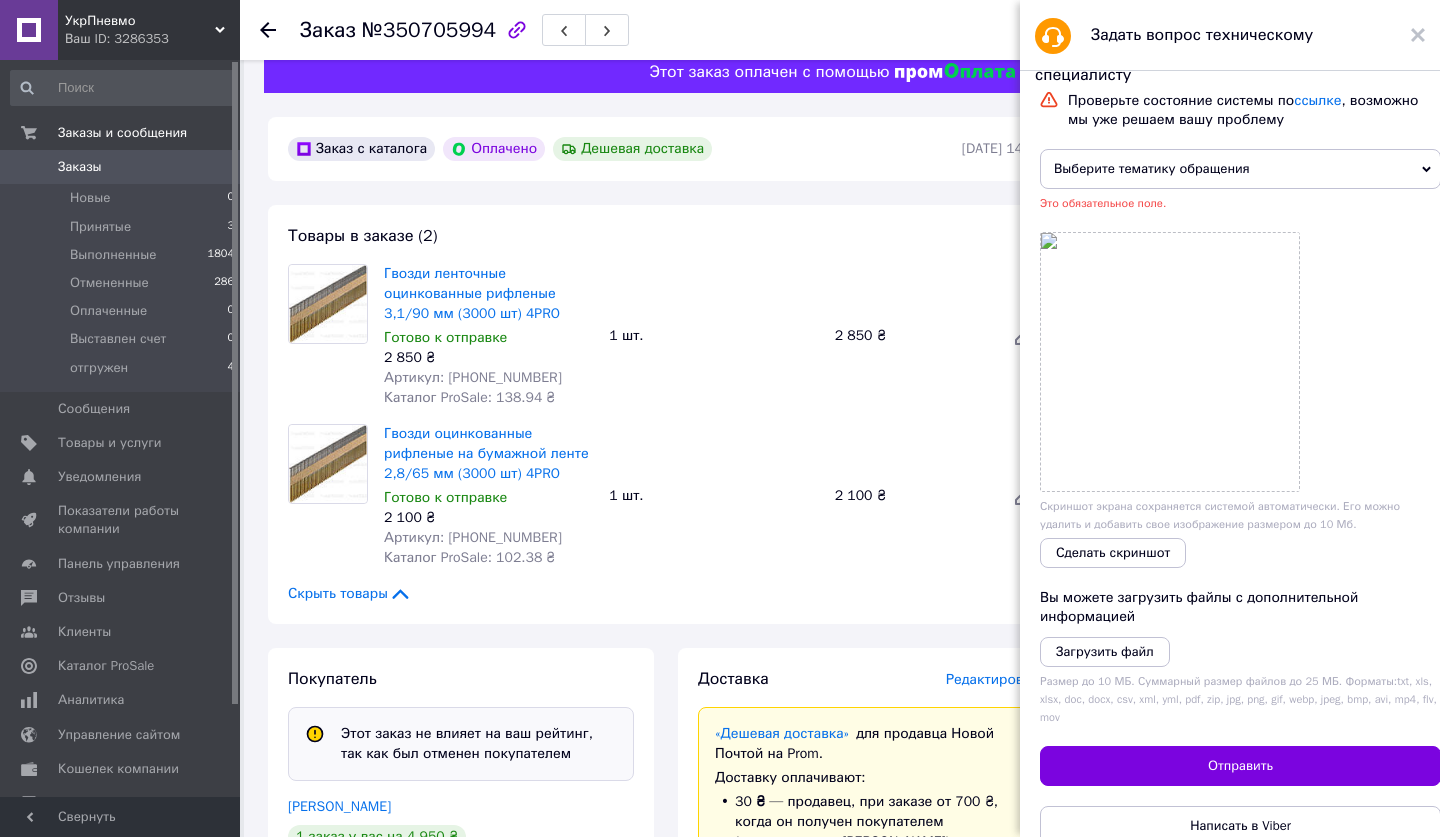 click 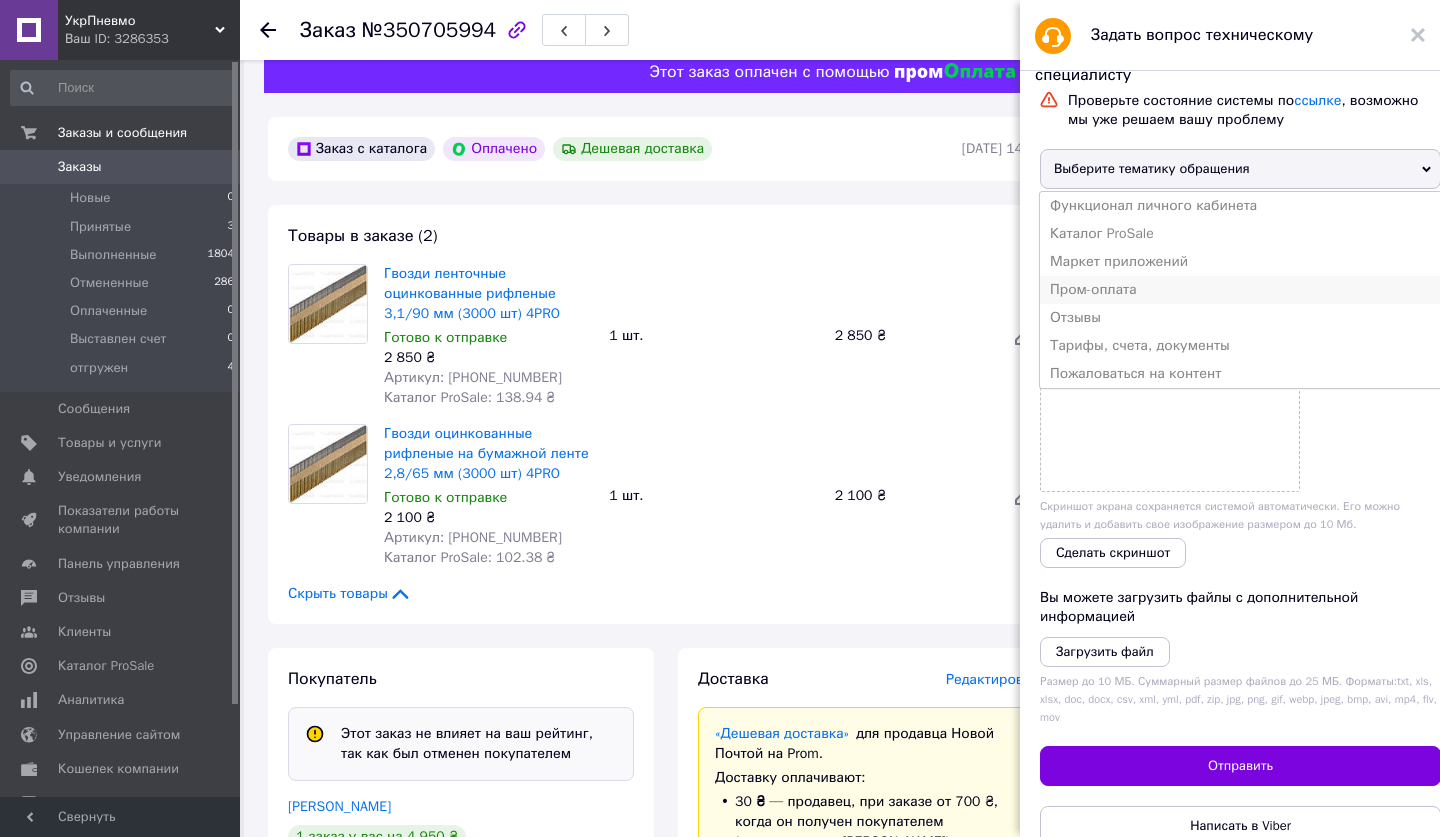 click on "Пром-оплата" at bounding box center [1240, 290] 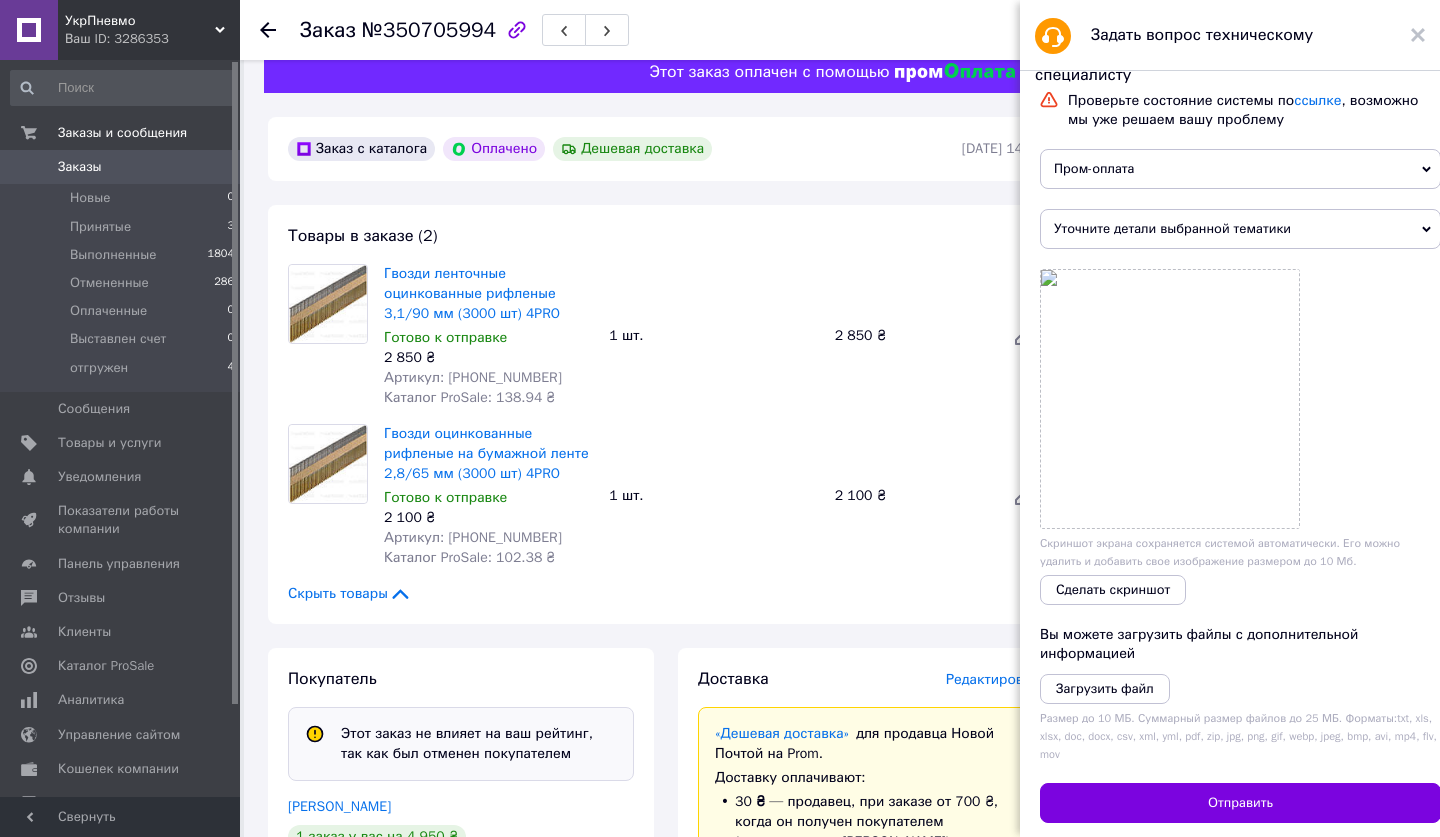 click 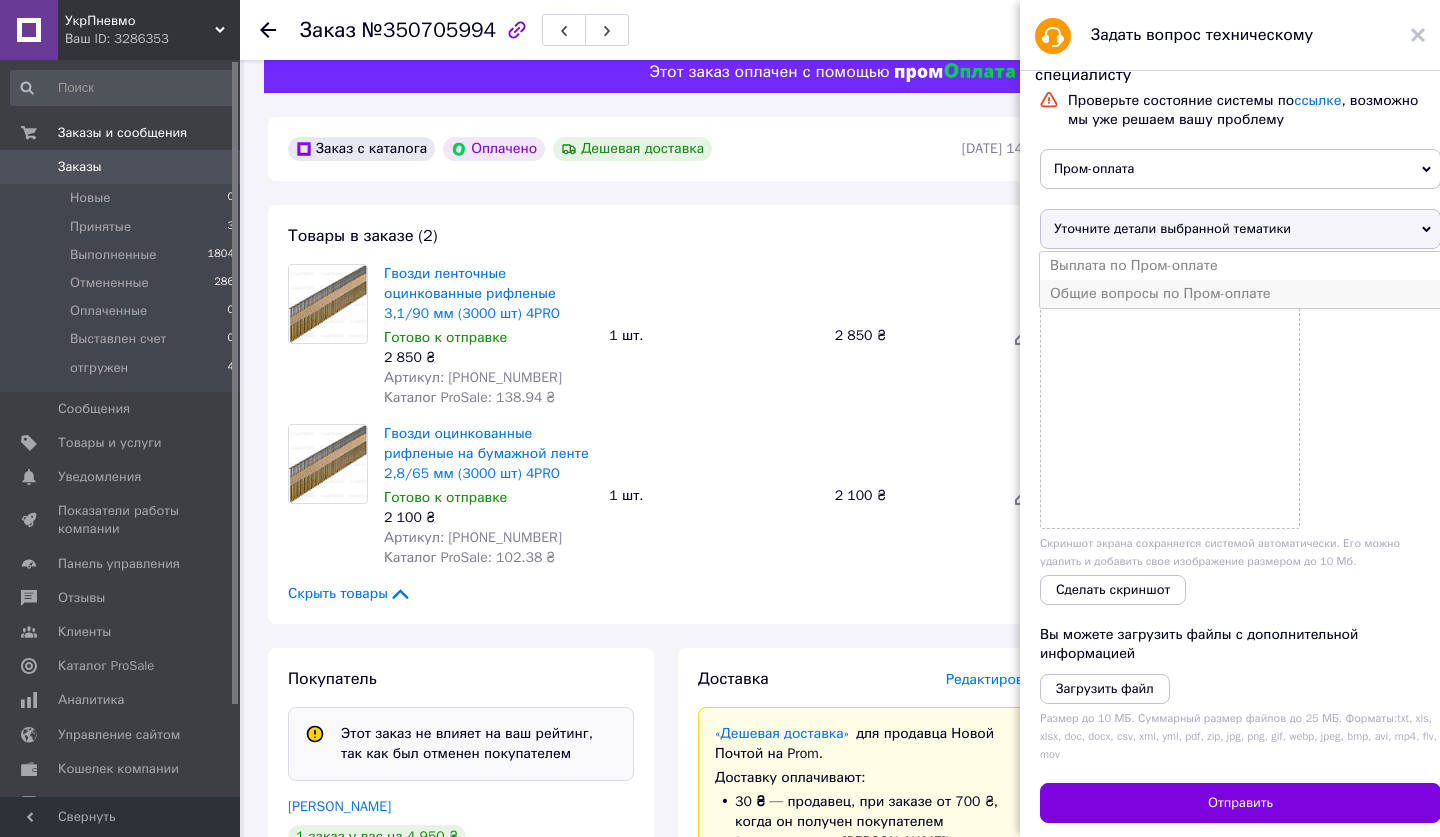 click on "Общие вопросы по Пром-оплате" at bounding box center [1240, 294] 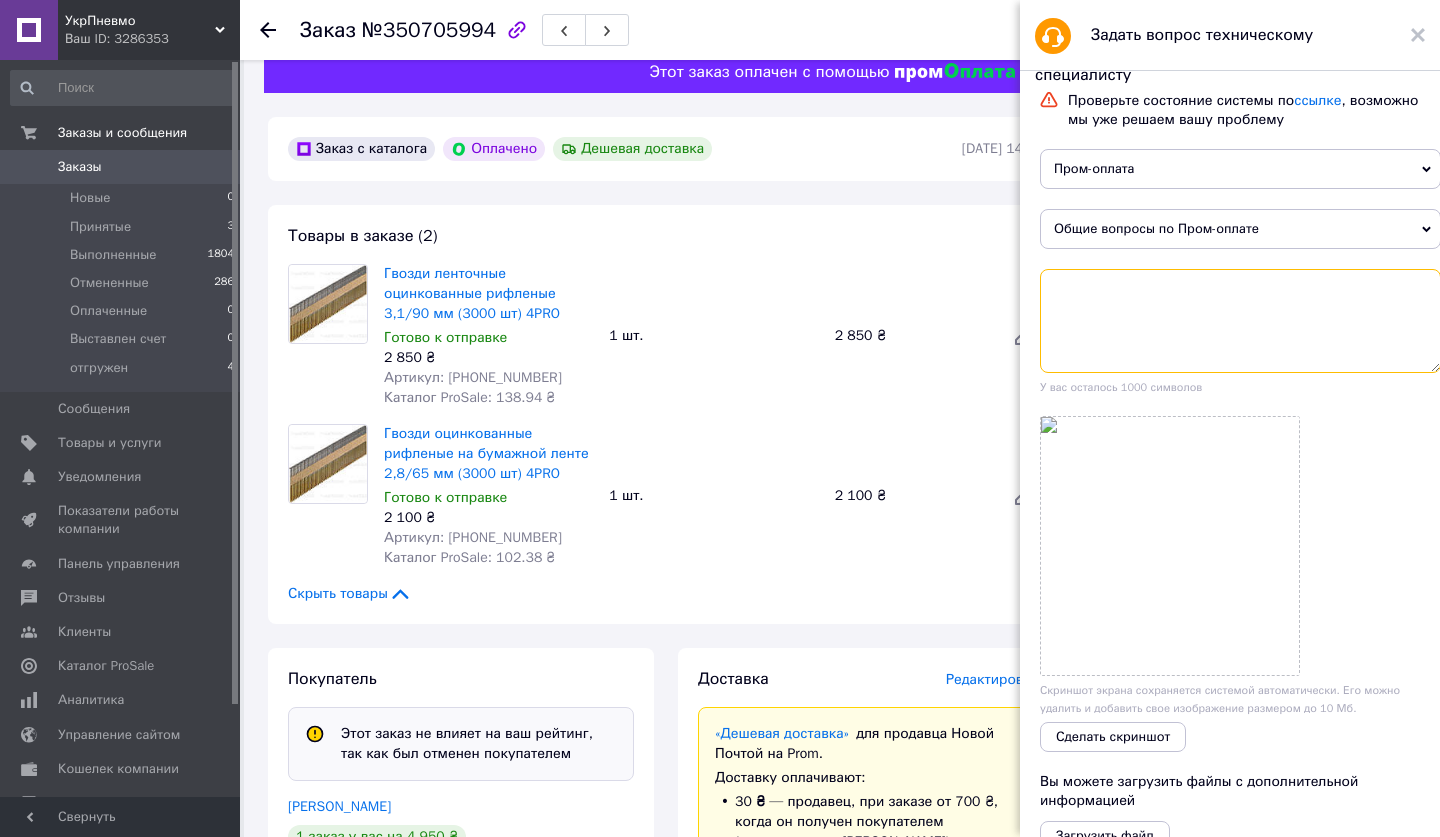 click at bounding box center (1240, 321) 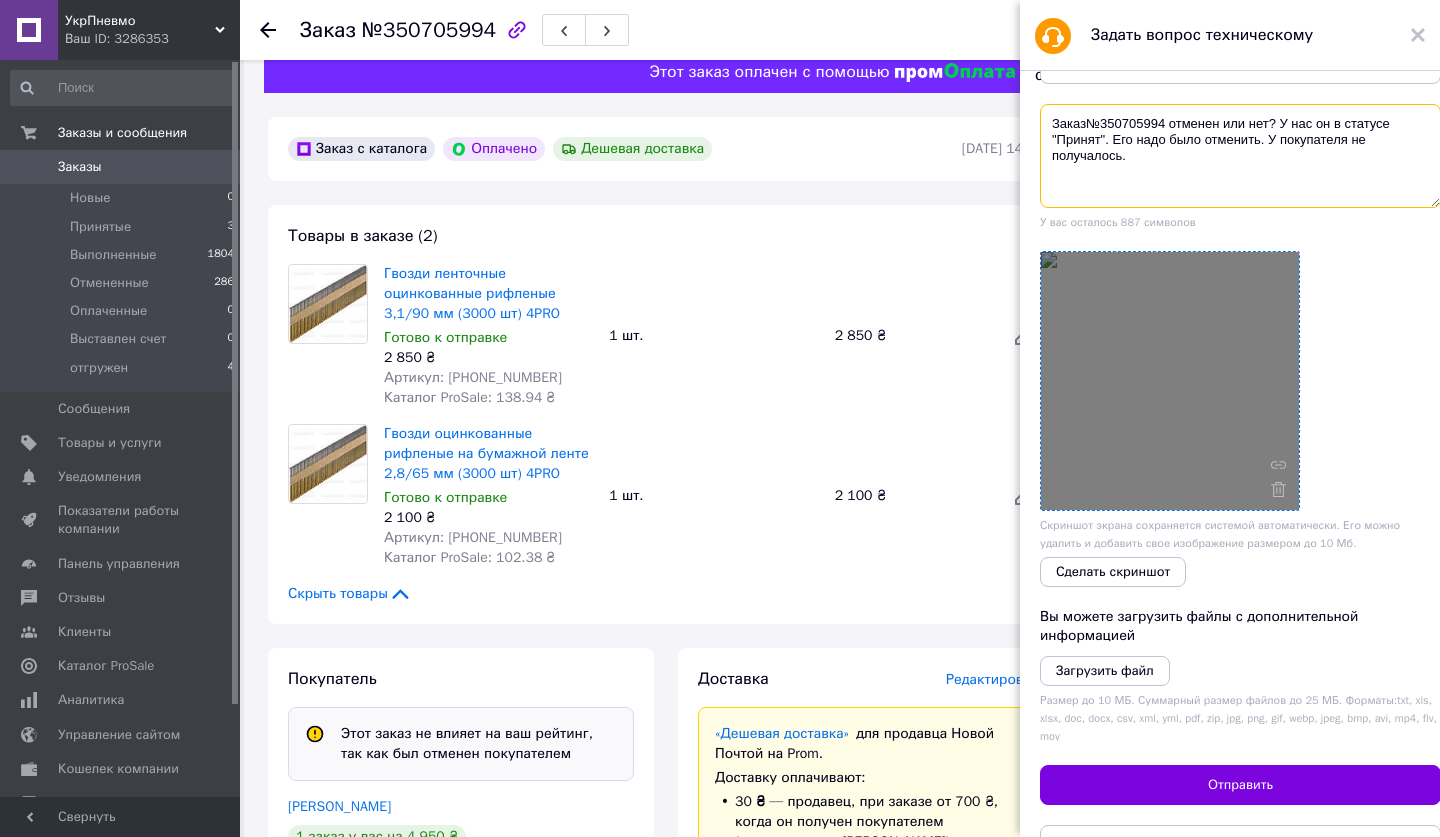scroll, scrollTop: 260, scrollLeft: 0, axis: vertical 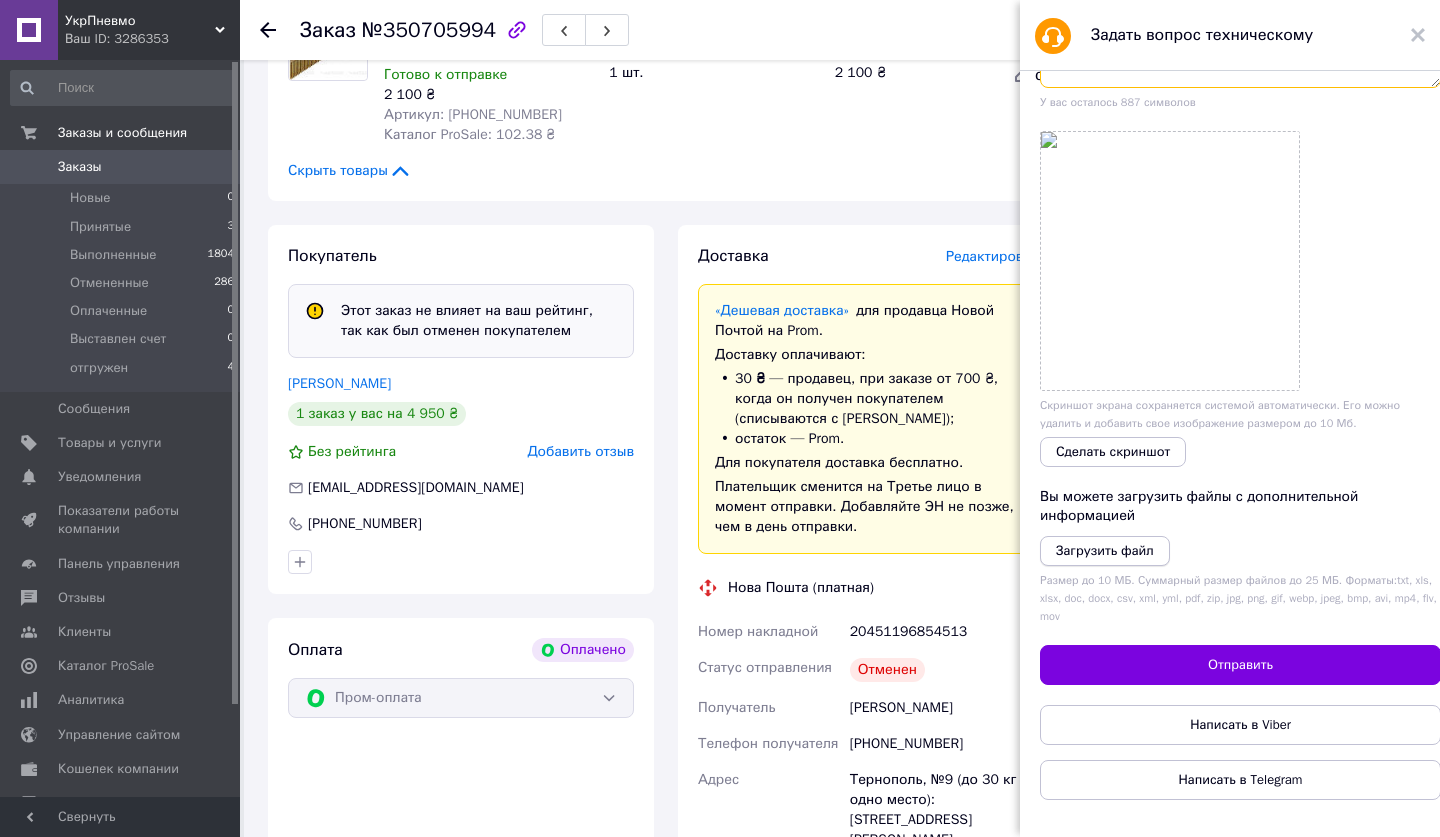 type on "Заказ№350705994 отменен или нет? У нас он в статусе "Принят". Его надо было отменить. У покупателя не получалось." 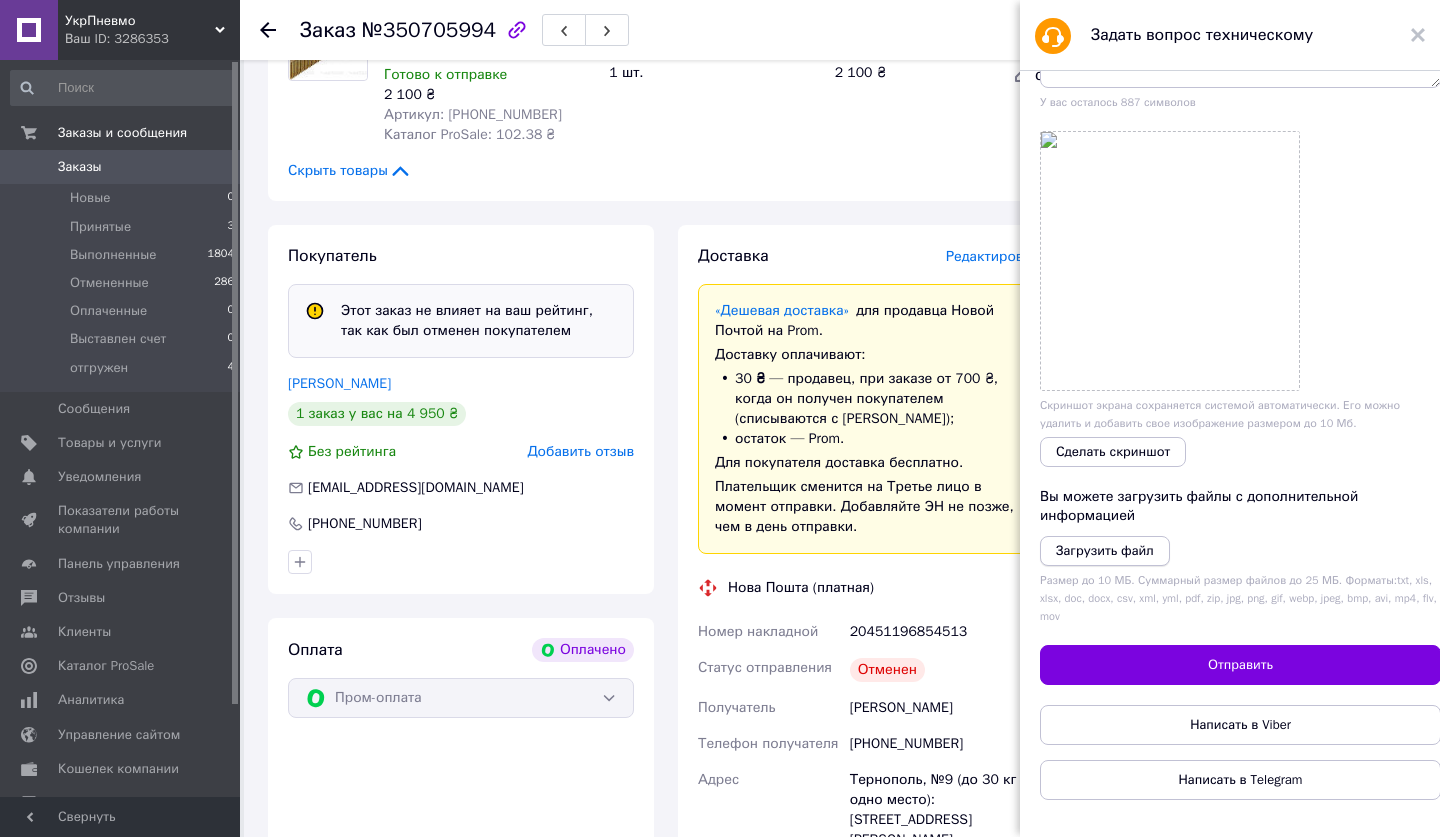 click on "Загрузить файл" at bounding box center (1105, 550) 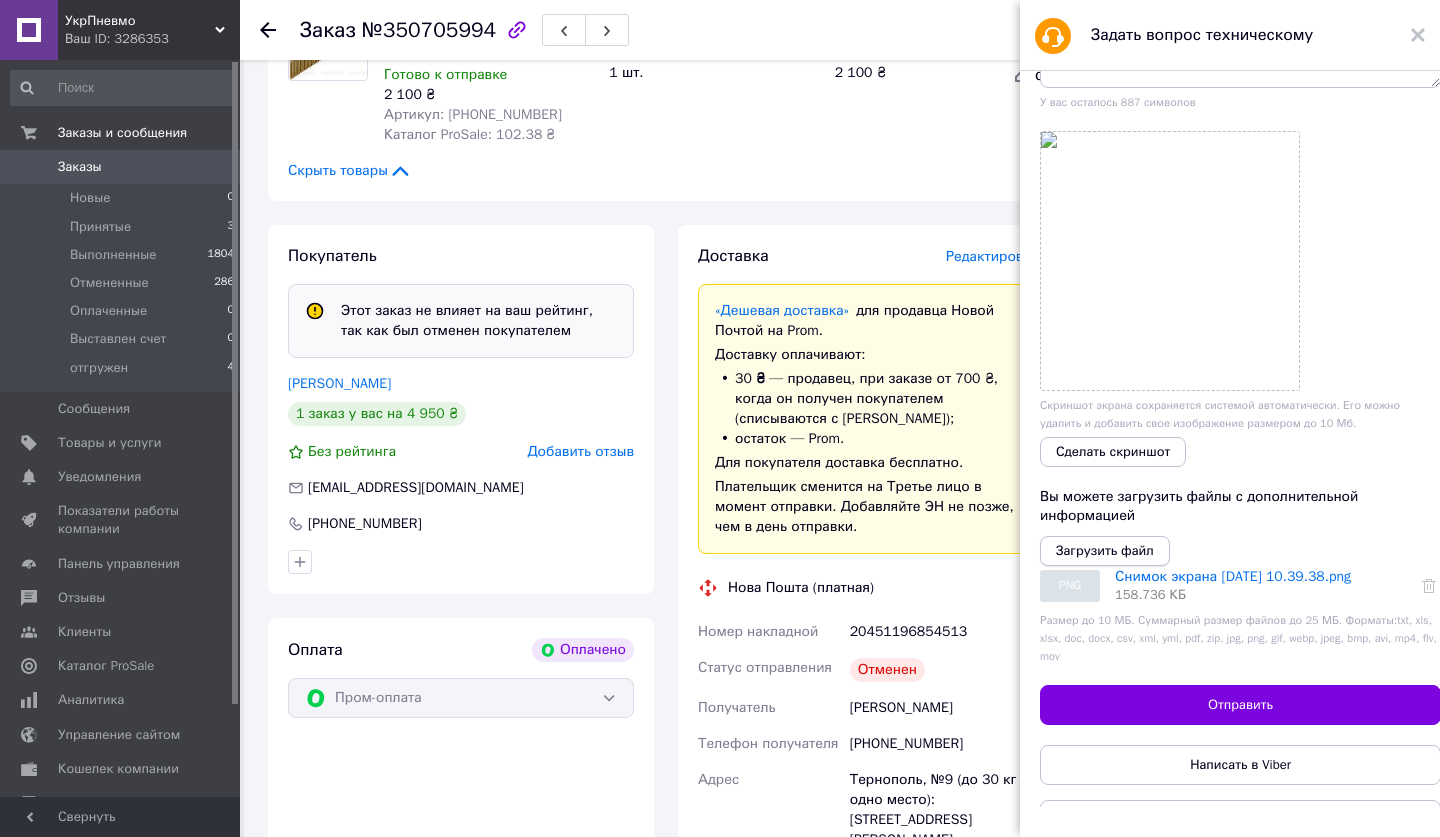 click on "Загрузить файл" at bounding box center (1105, 550) 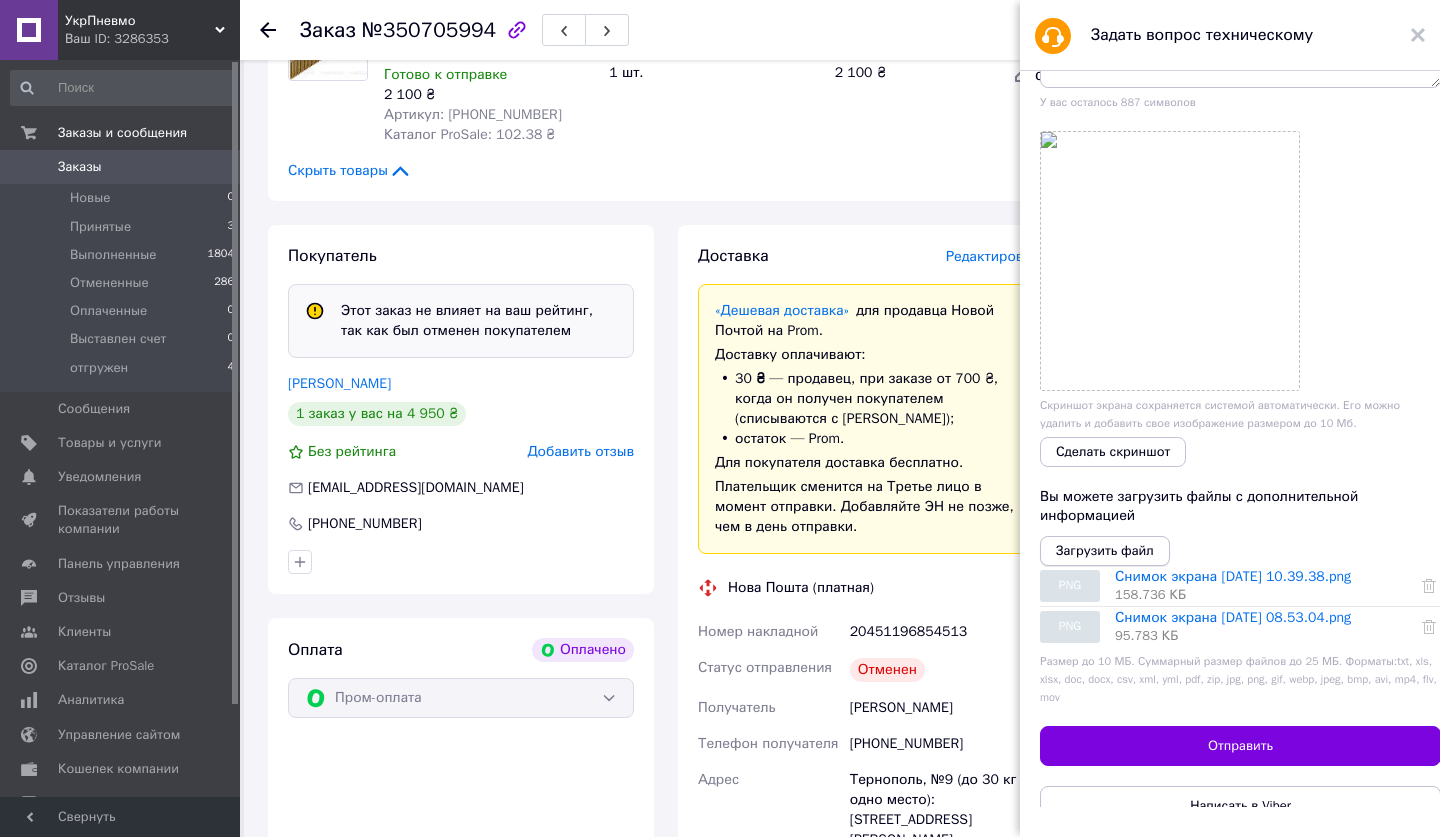 click on "Загрузить файл" at bounding box center [1105, 550] 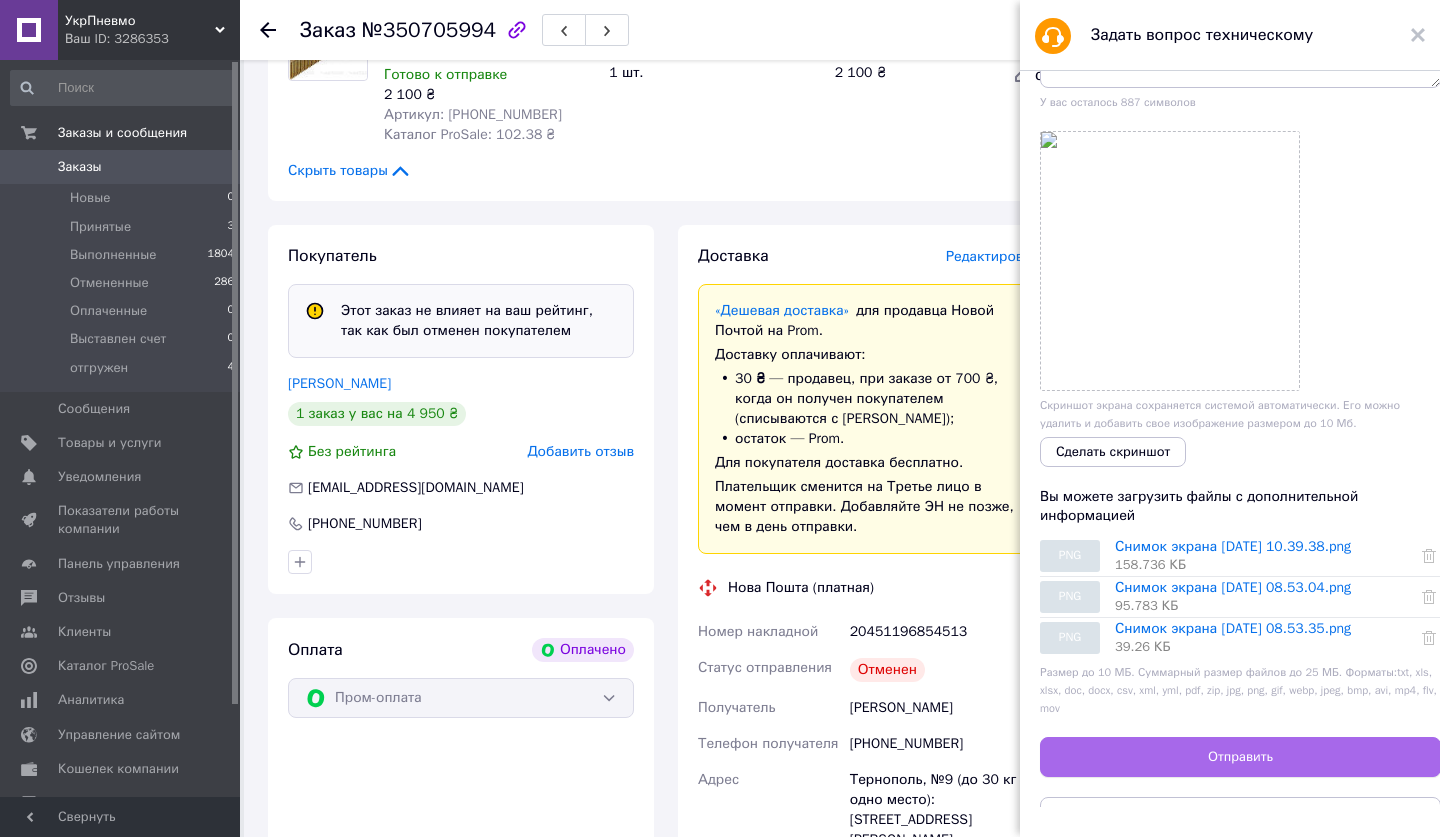 click on "Отправить" at bounding box center [1240, 757] 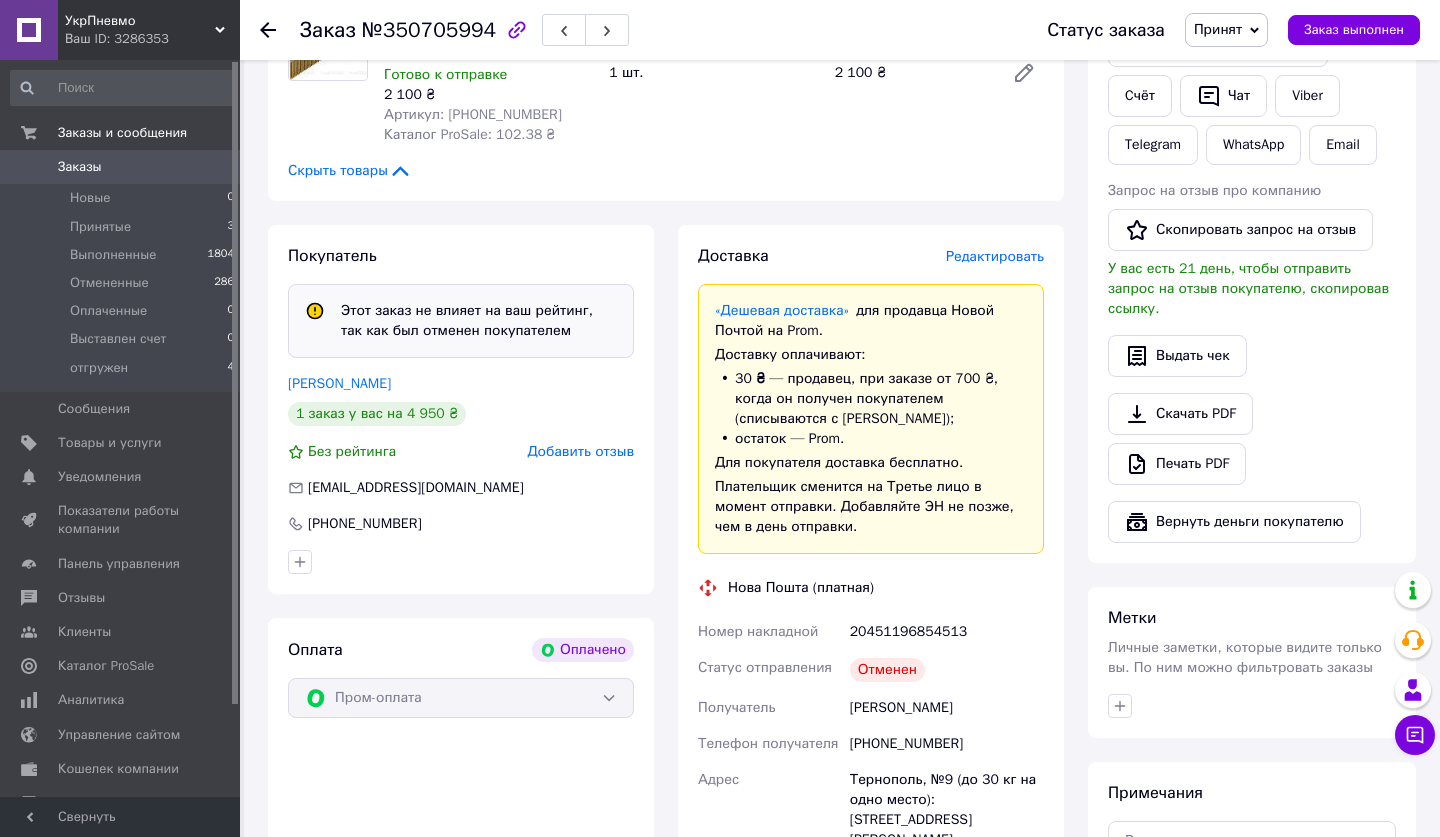 click 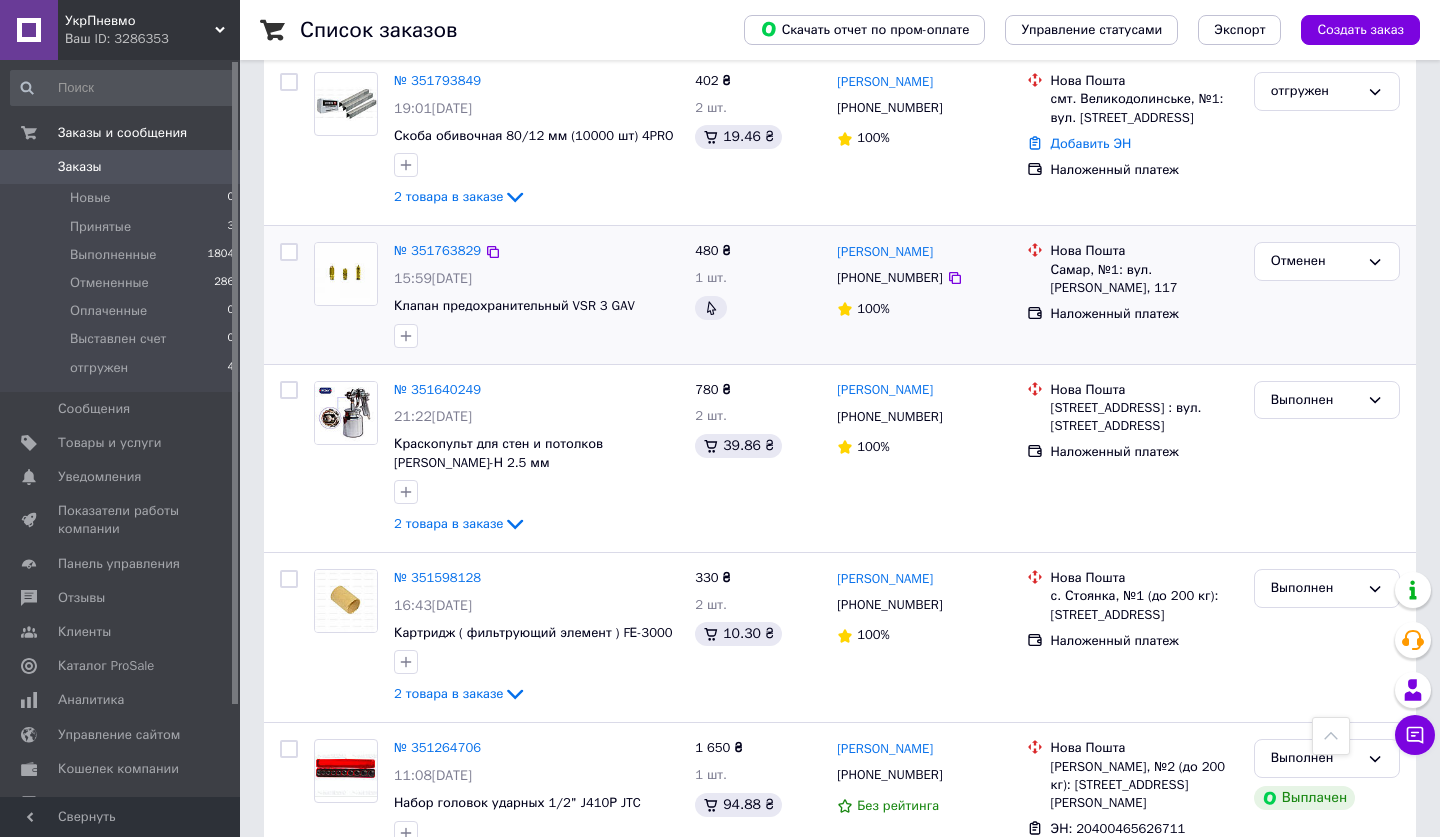 scroll, scrollTop: 885, scrollLeft: 0, axis: vertical 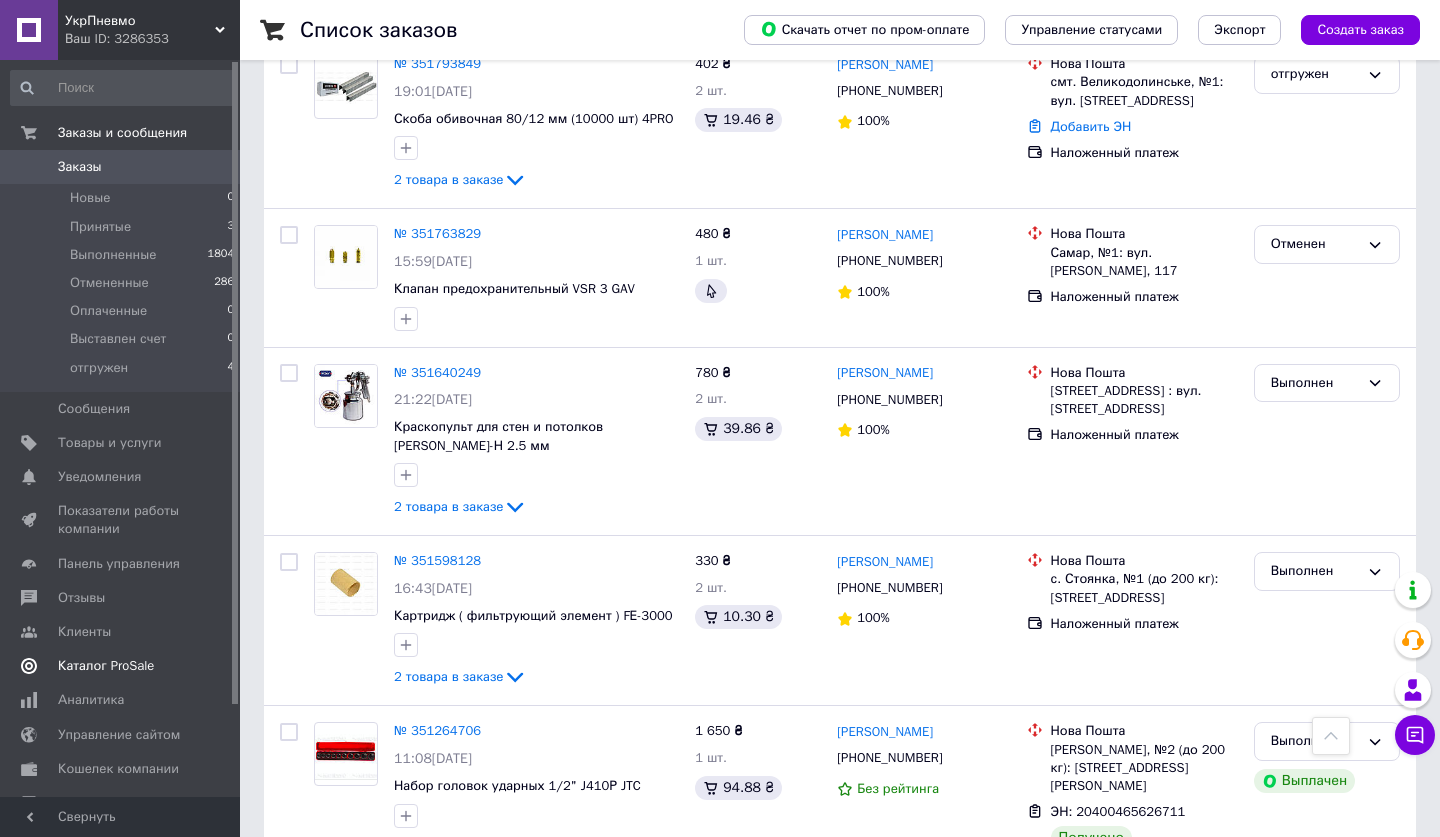 click on "Каталог ProSale" at bounding box center [106, 666] 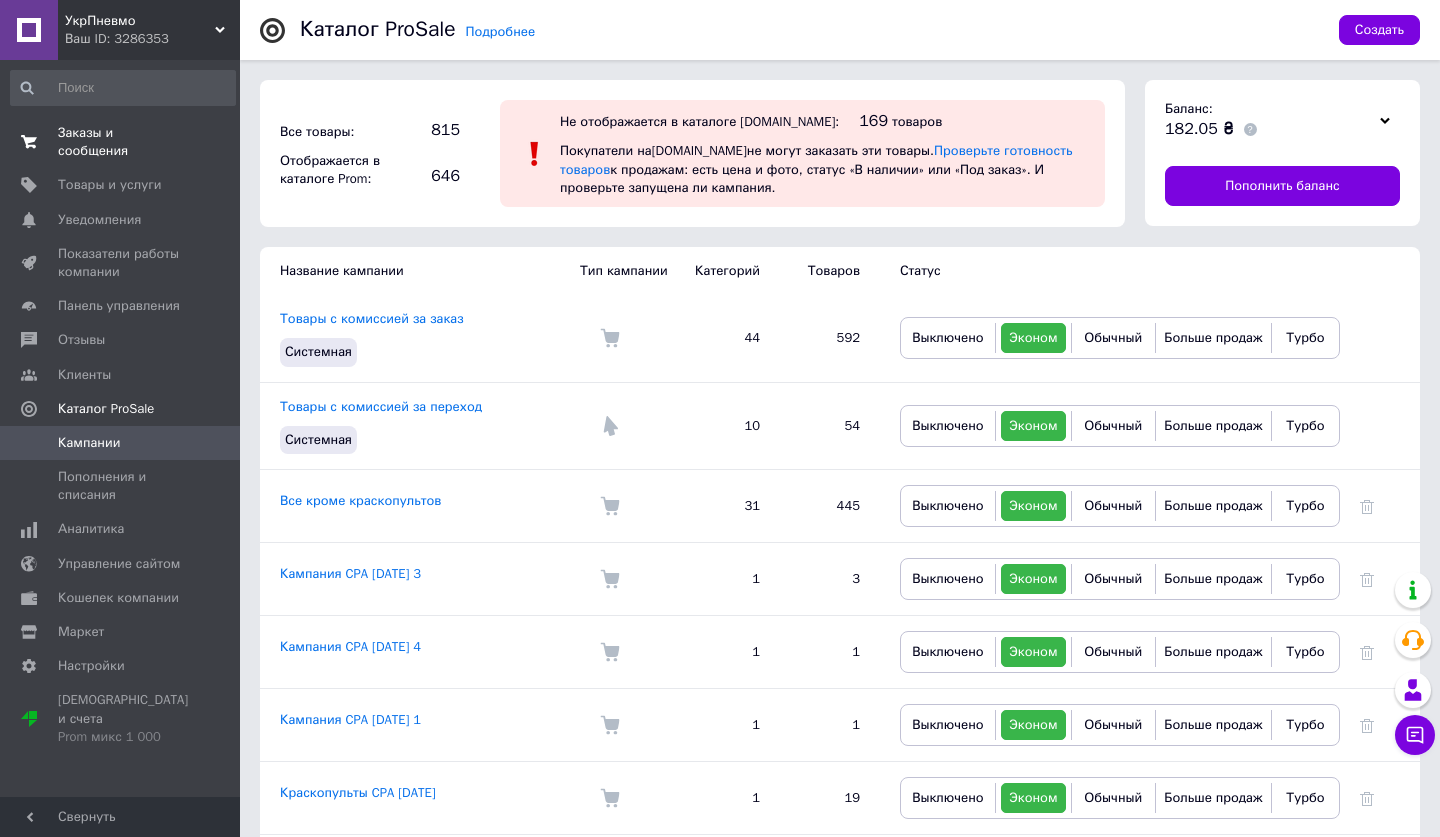 click on "Заказы и сообщения" at bounding box center [121, 142] 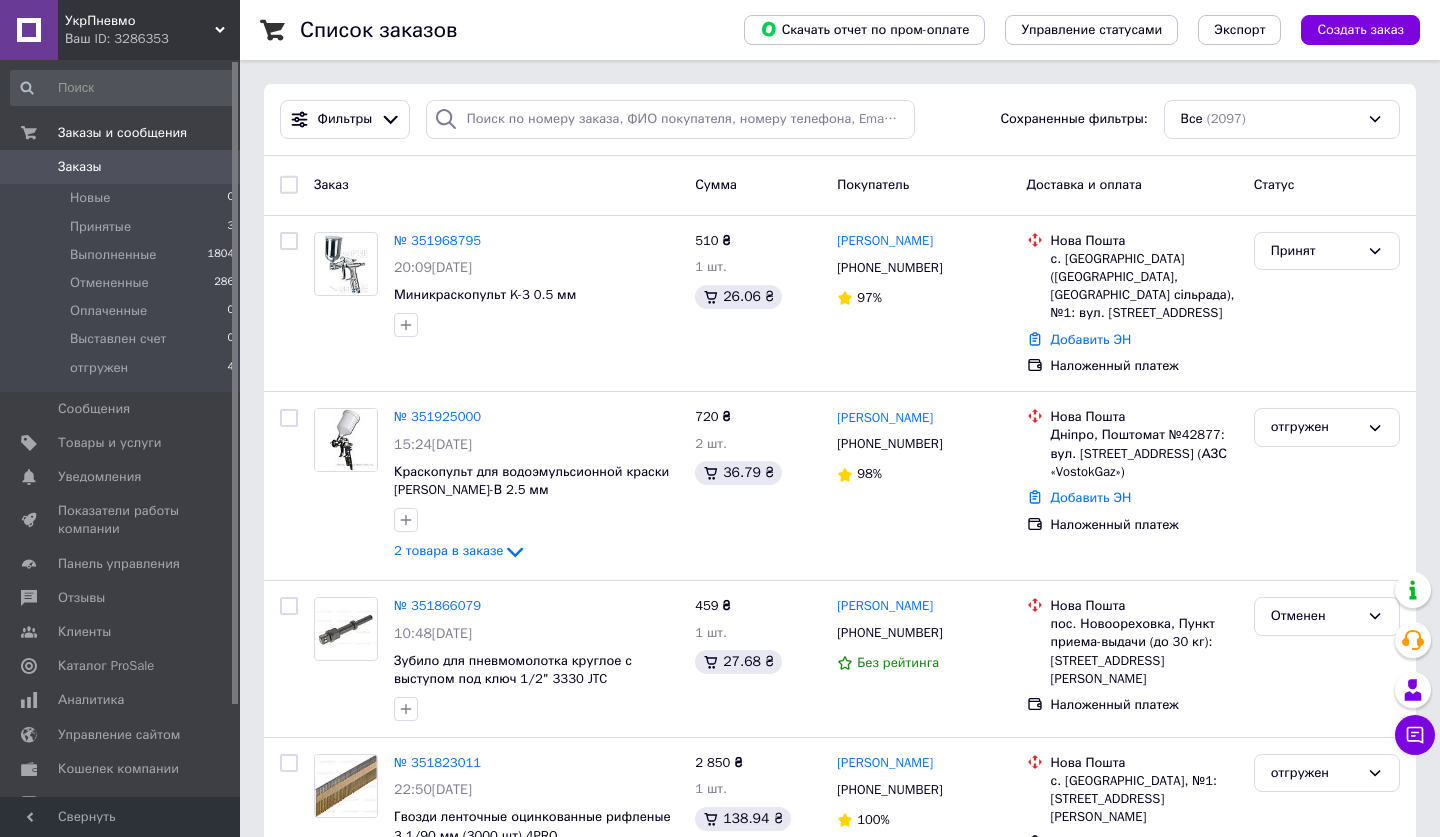 scroll, scrollTop: 0, scrollLeft: 0, axis: both 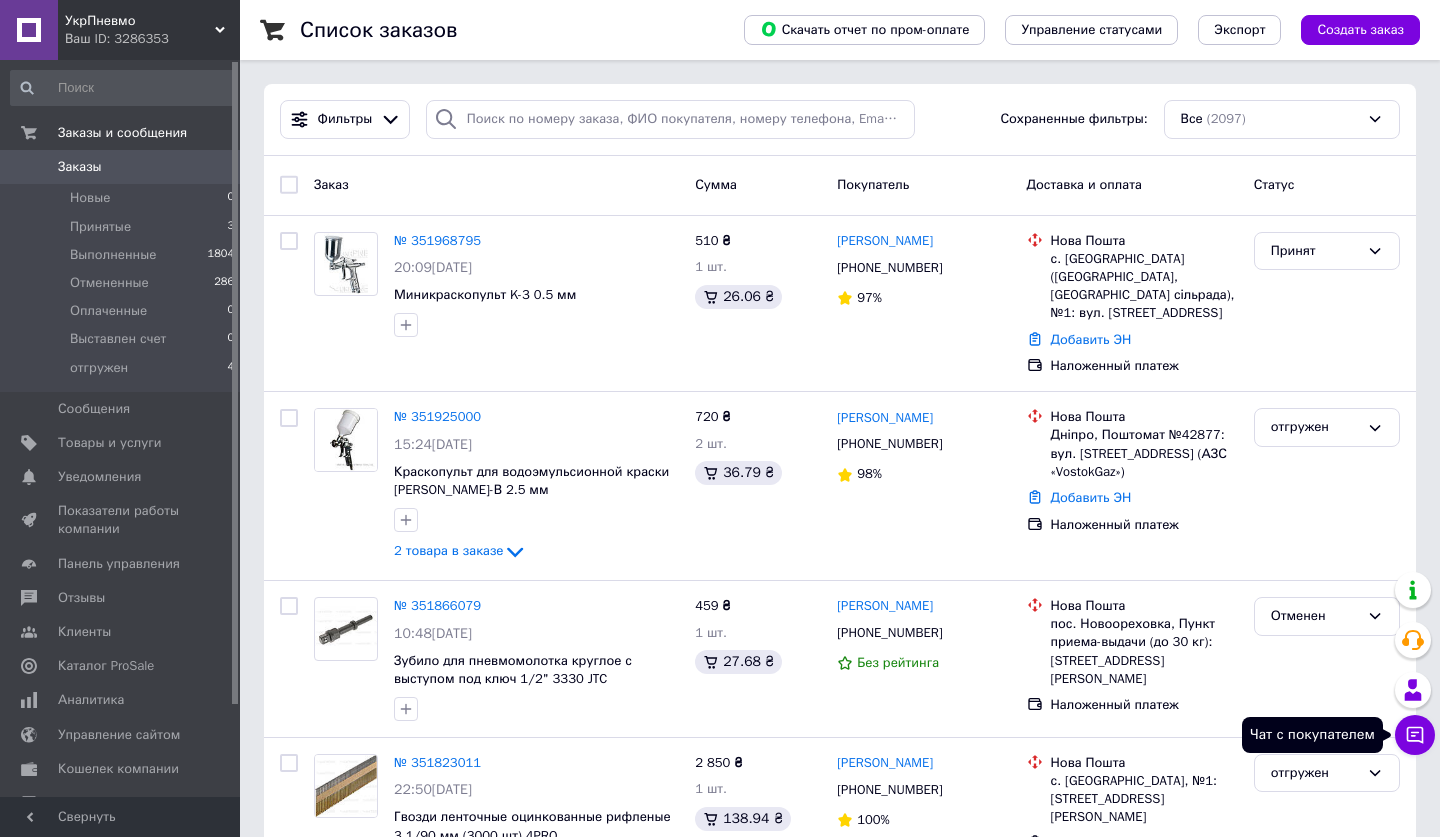 click on "Чат с покупателем" at bounding box center (1415, 735) 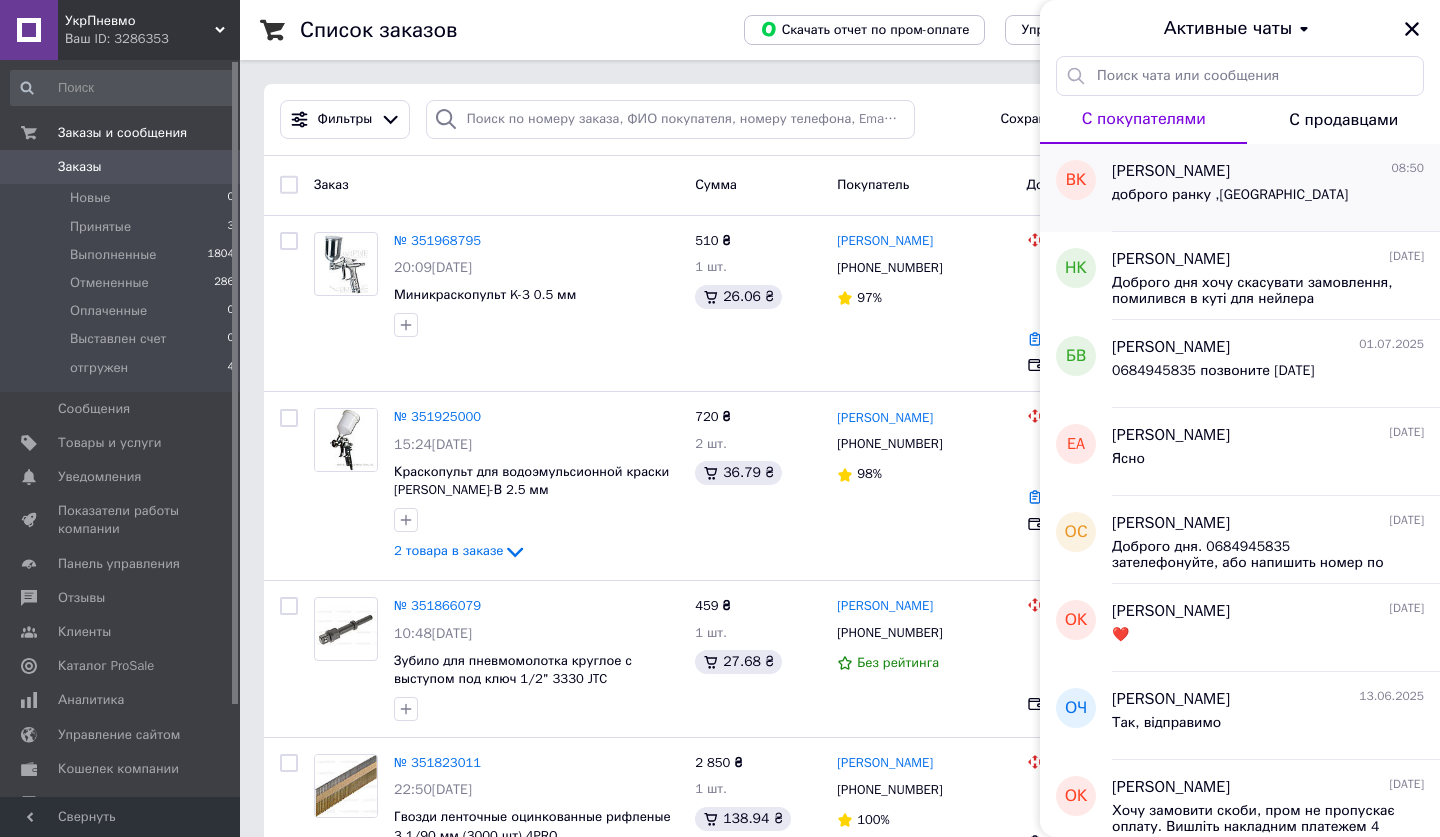 click on "доброго ранку ,[GEOGRAPHIC_DATA]" at bounding box center [1230, 195] 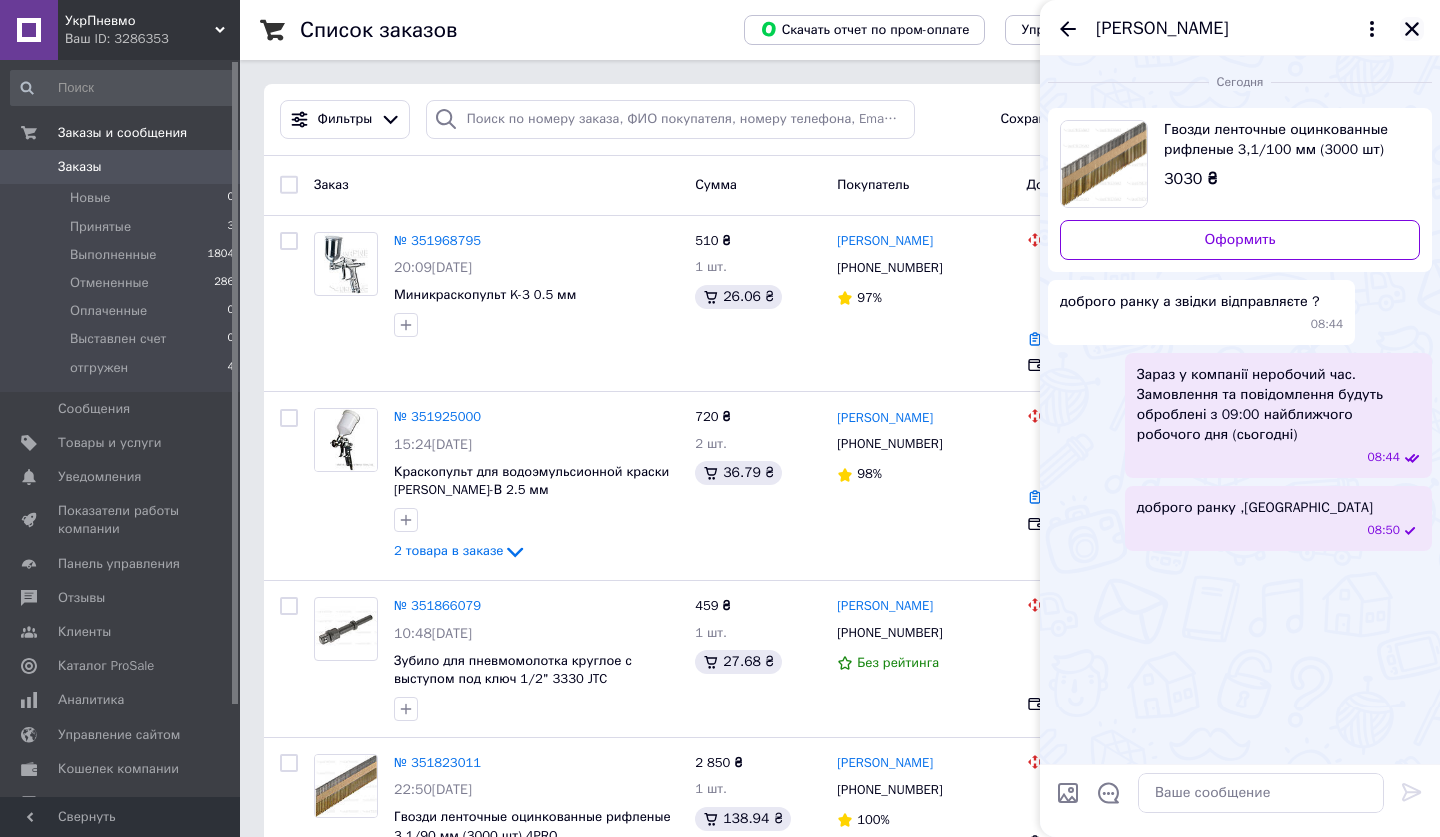 click 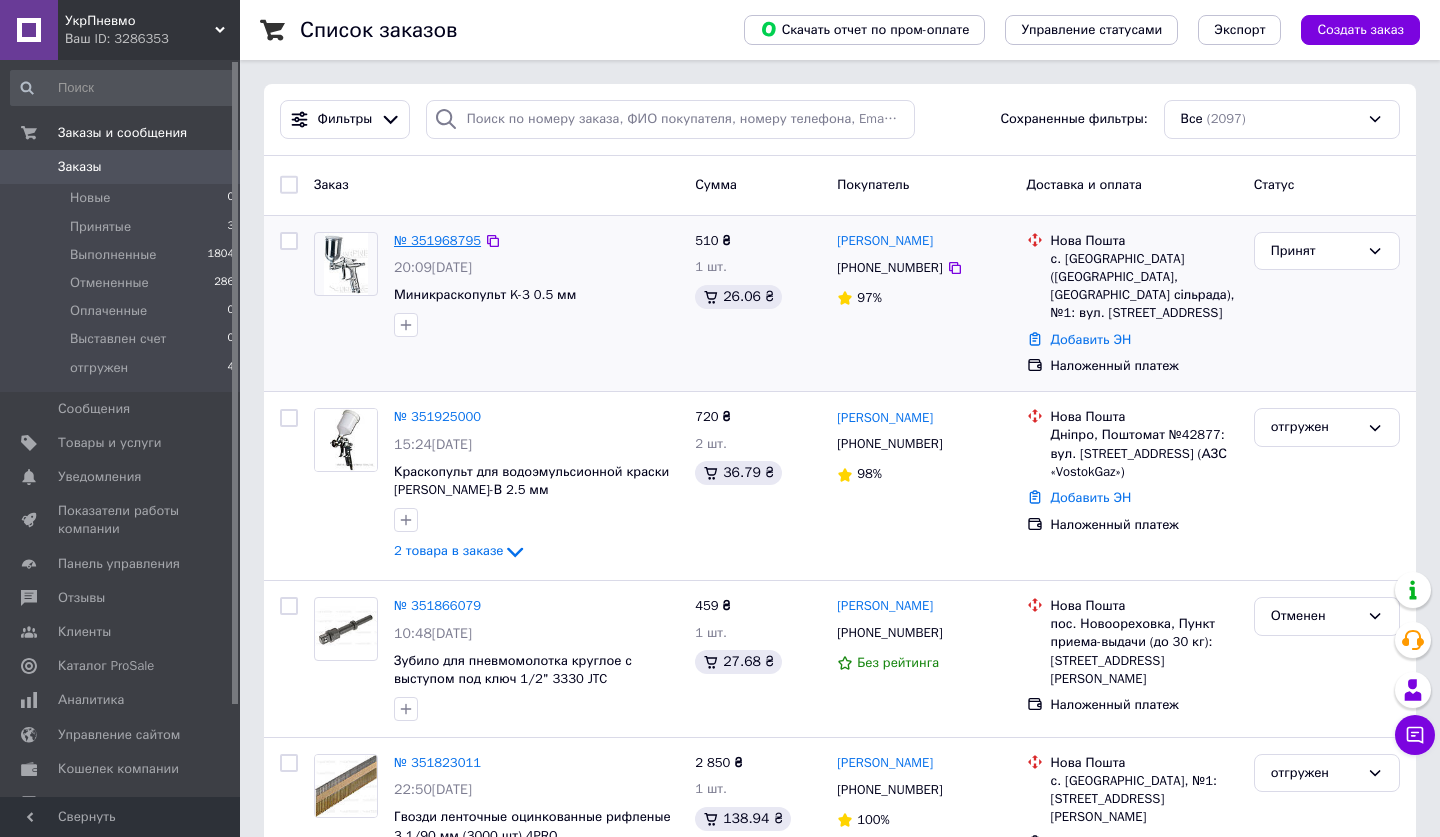 click on "№ 351968795" at bounding box center (437, 240) 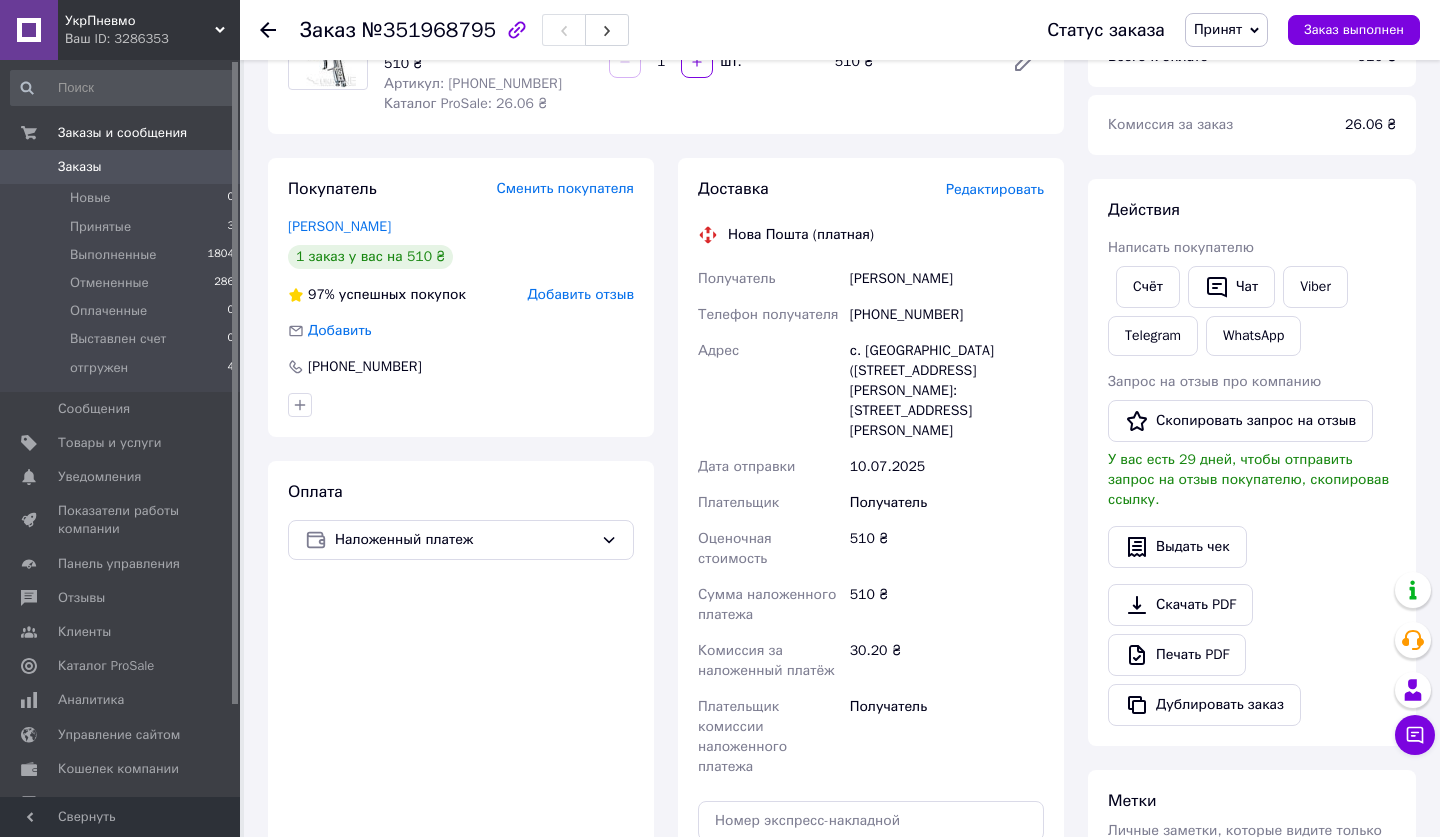 scroll, scrollTop: 222, scrollLeft: 0, axis: vertical 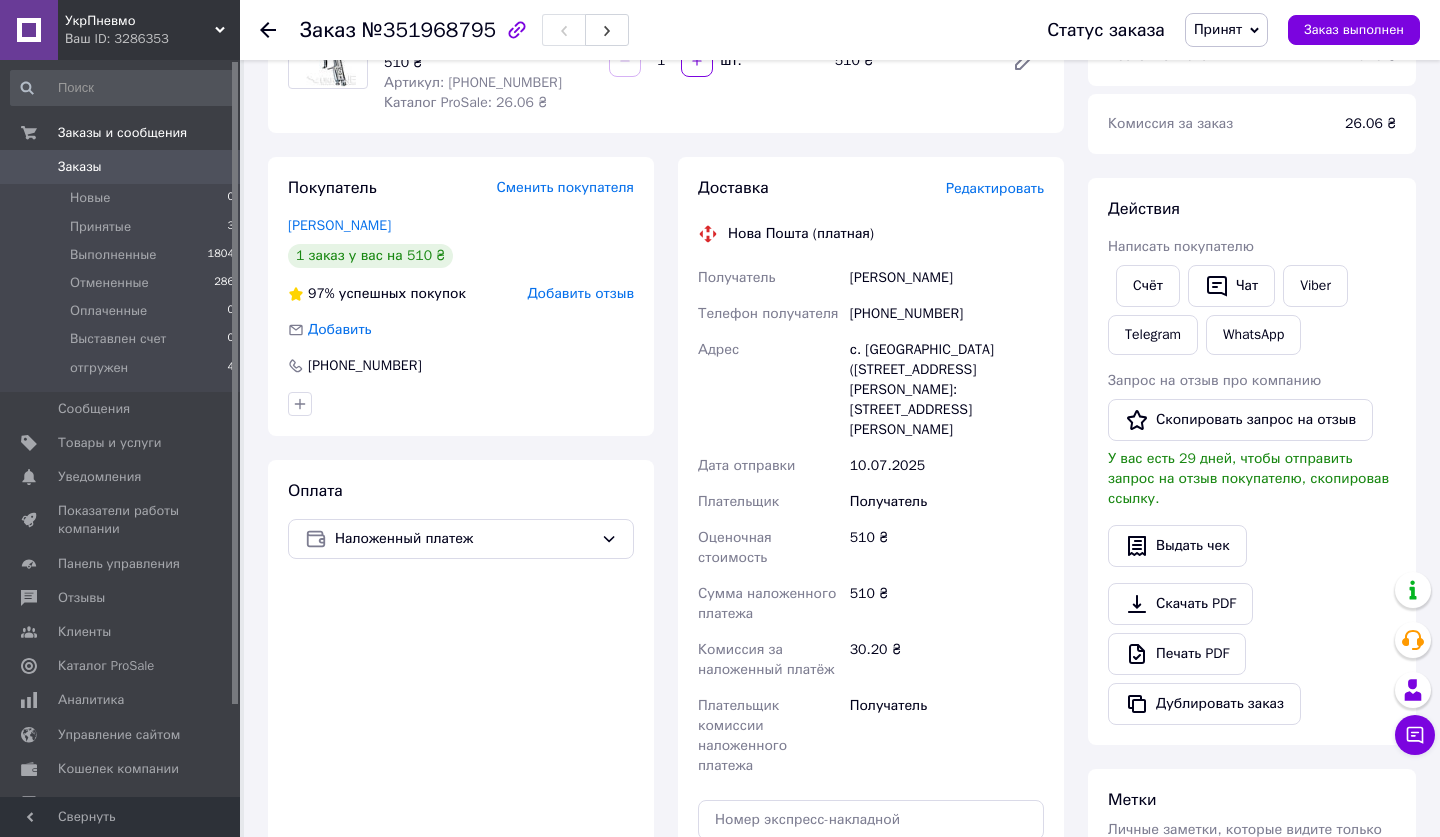 click 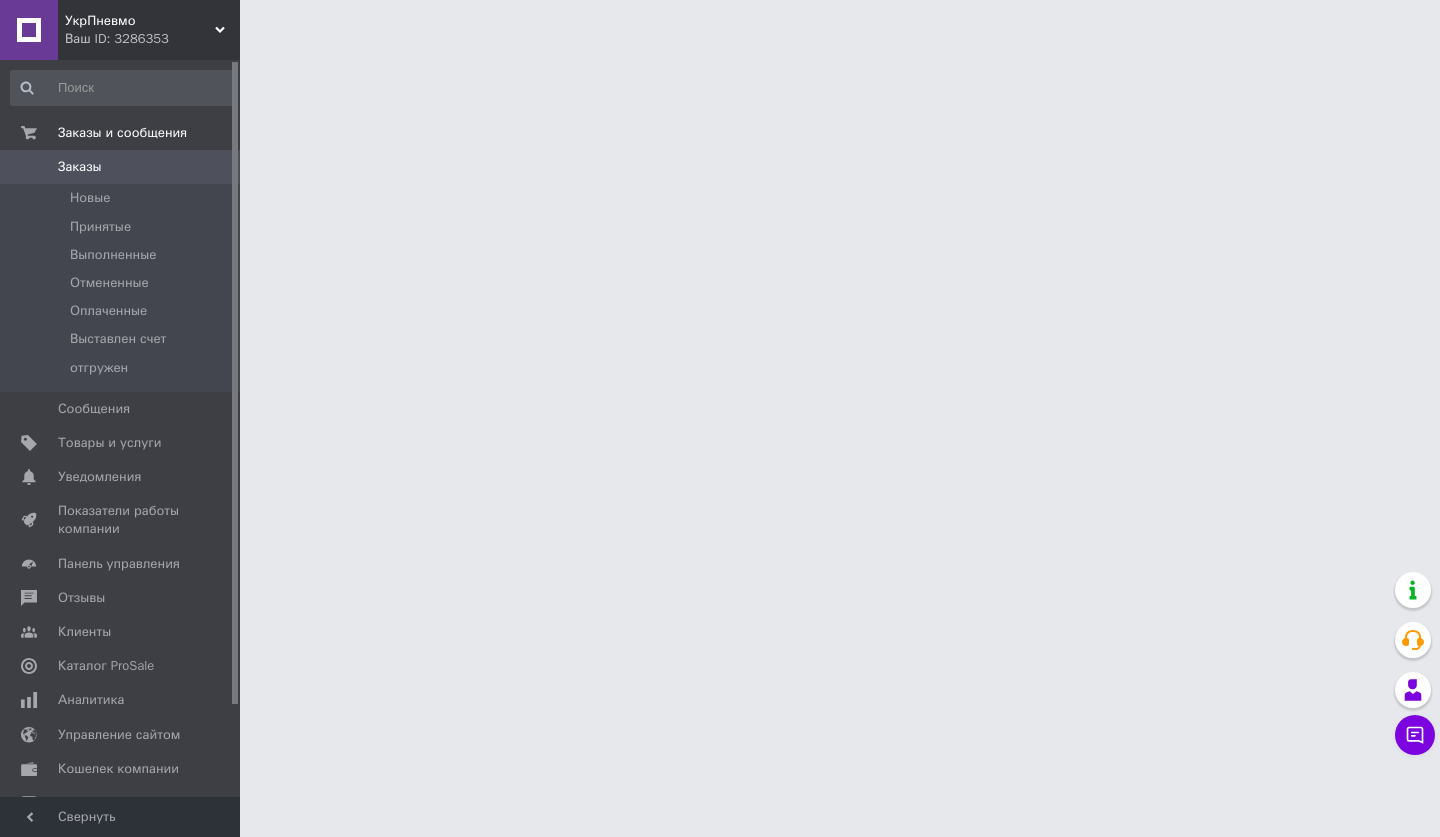 scroll, scrollTop: 0, scrollLeft: 0, axis: both 